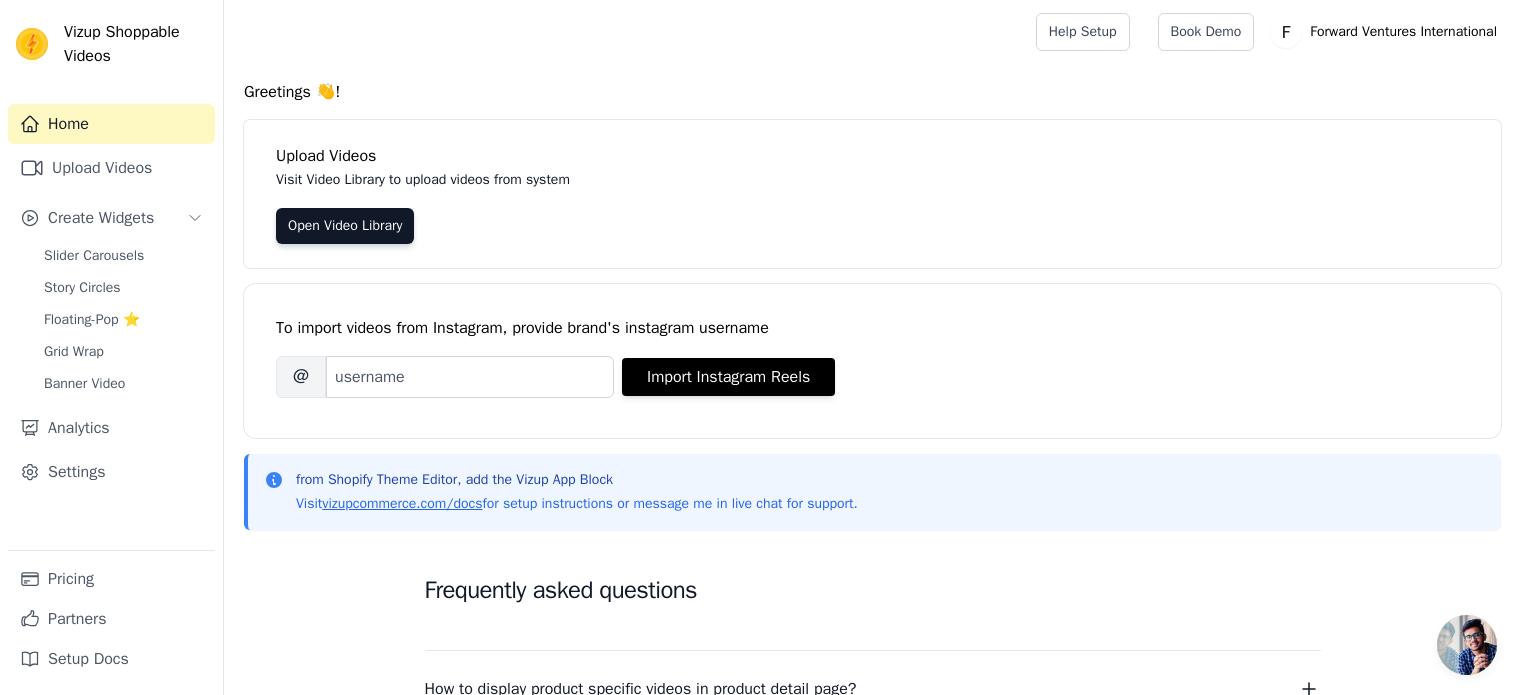 scroll, scrollTop: 0, scrollLeft: 0, axis: both 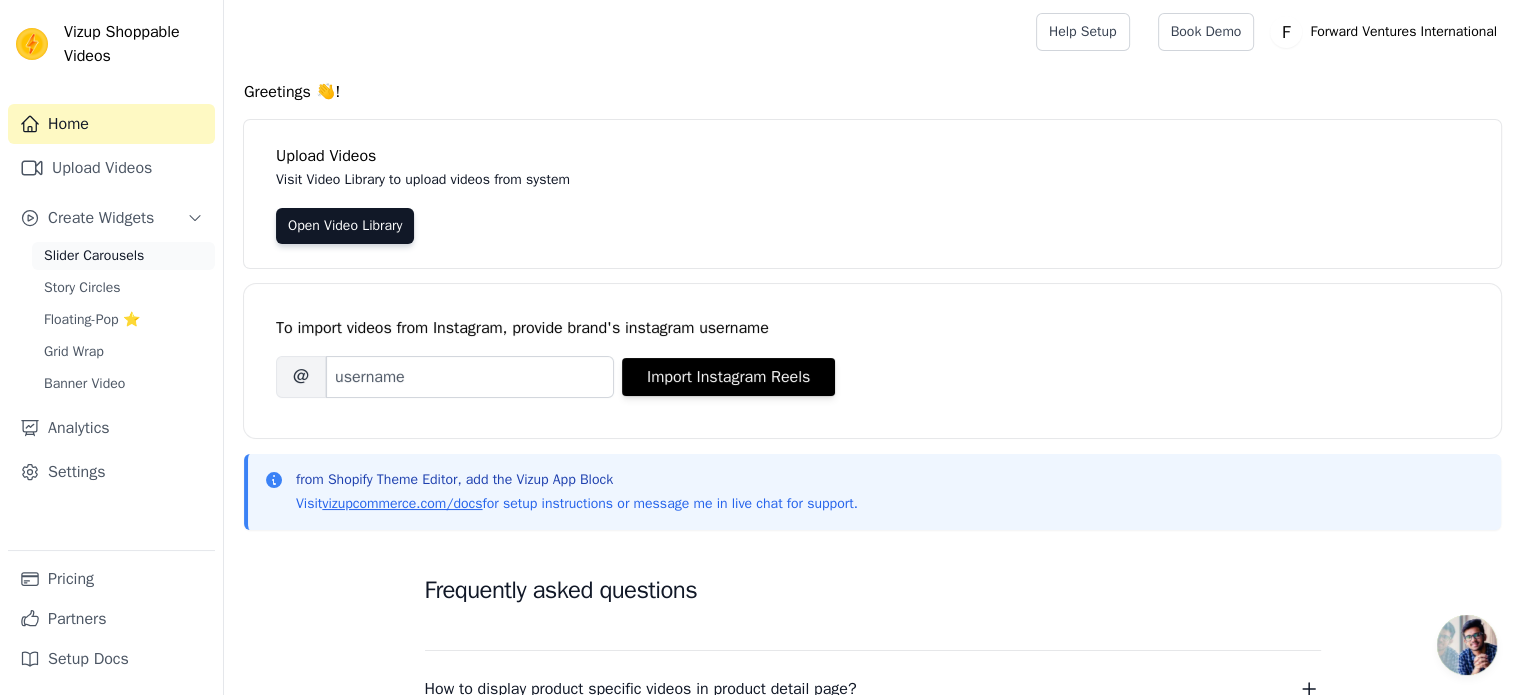 click on "Slider Carousels" at bounding box center (94, 256) 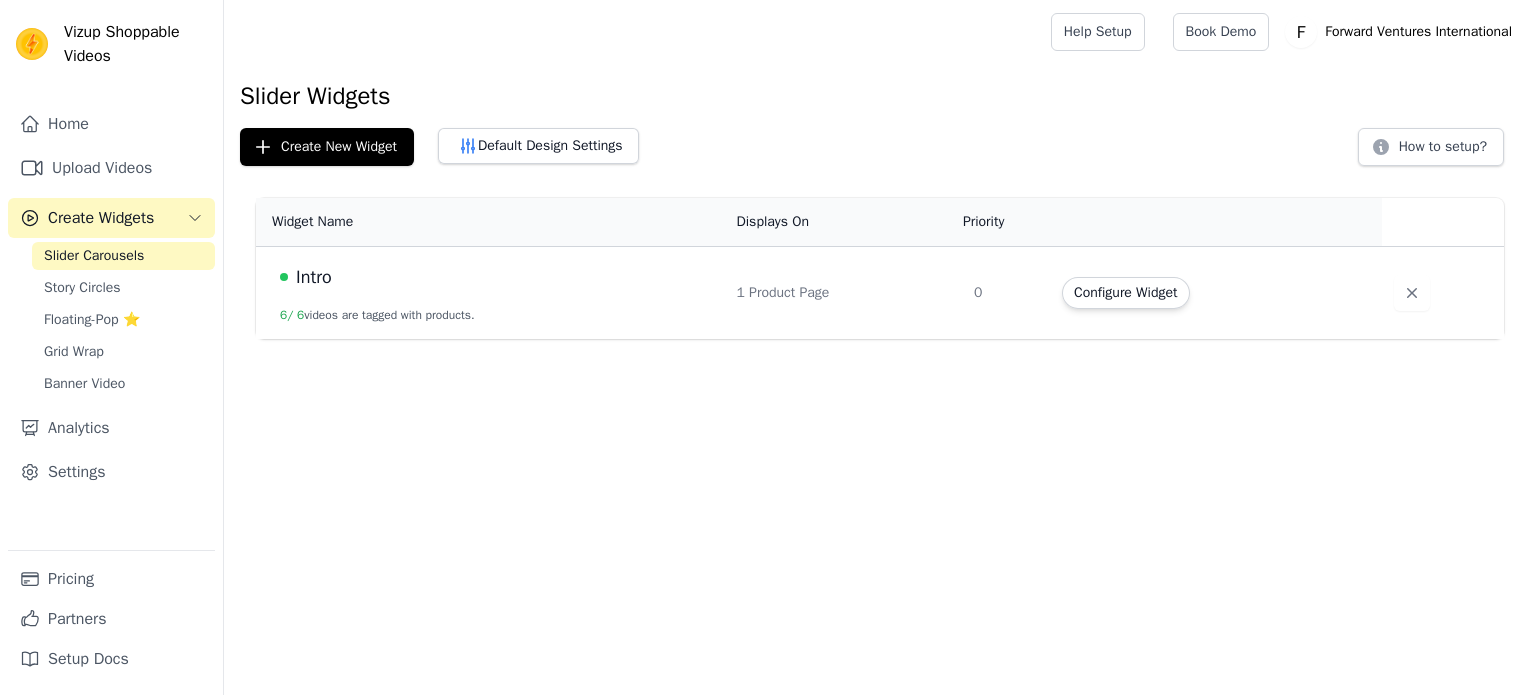 scroll, scrollTop: 0, scrollLeft: 0, axis: both 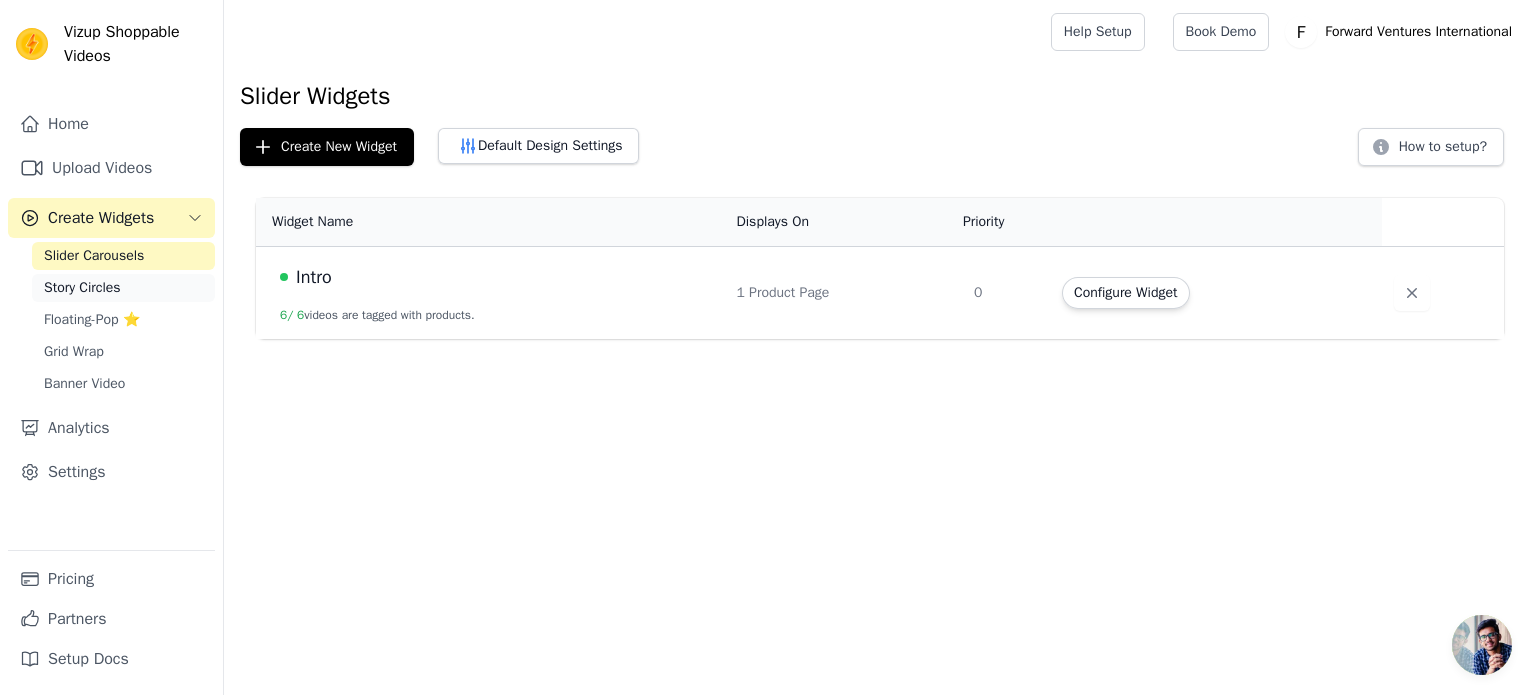click on "Story Circles" at bounding box center (82, 288) 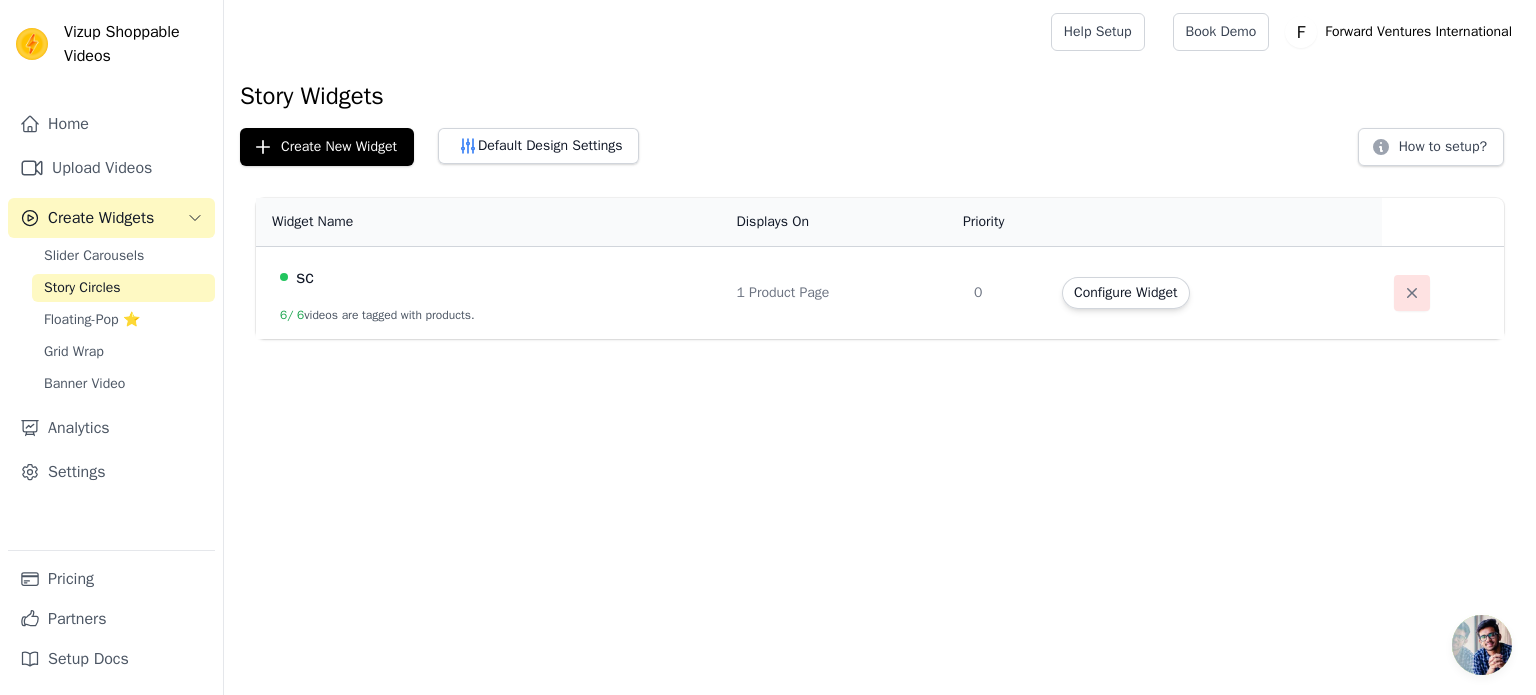 click 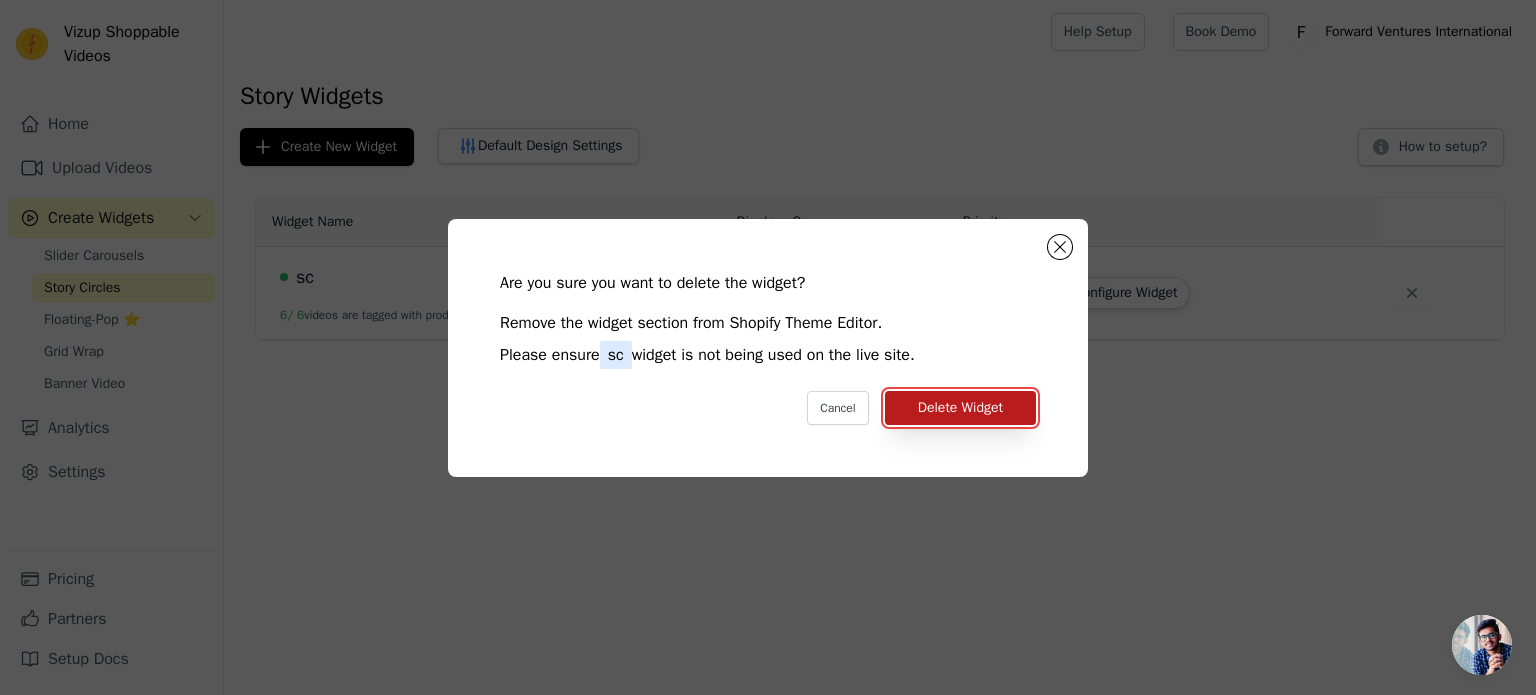 drag, startPoint x: 980, startPoint y: 411, endPoint x: 896, endPoint y: 405, distance: 84.21401 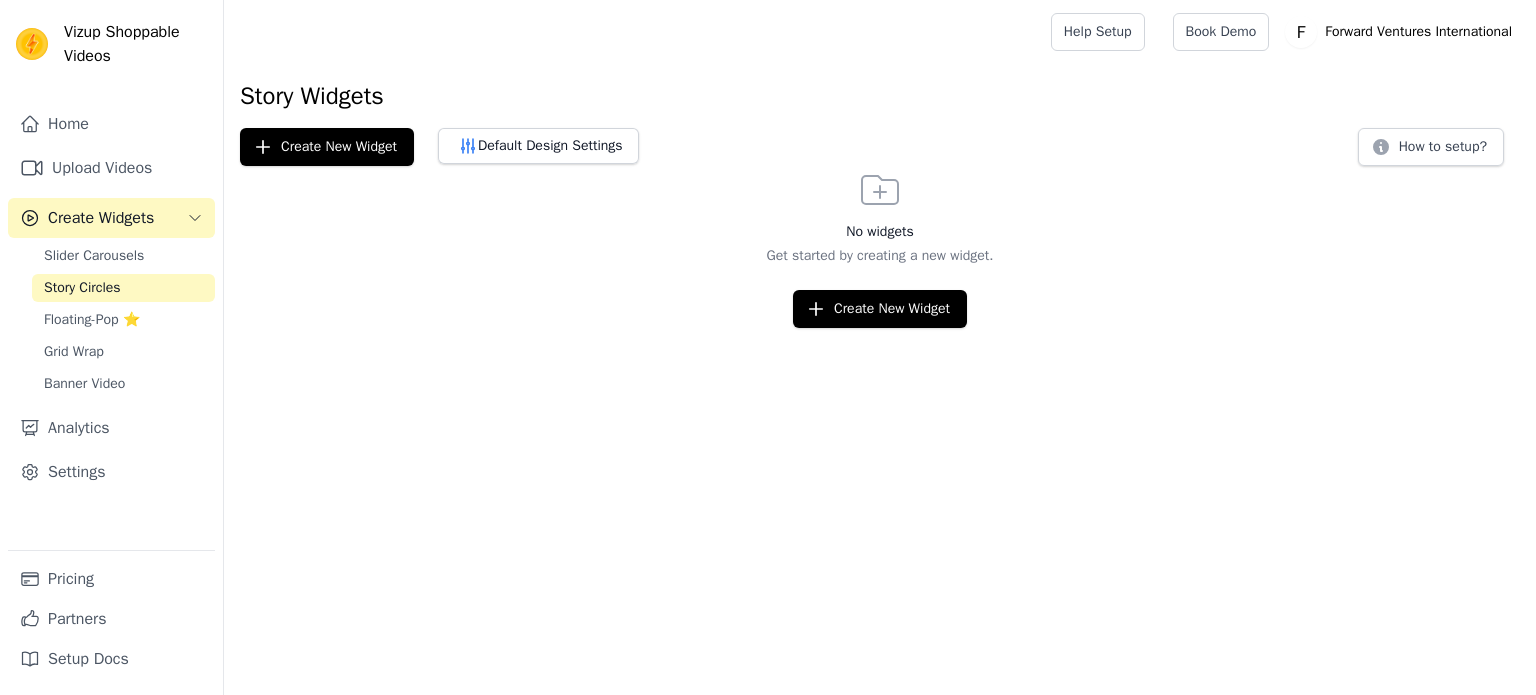 scroll, scrollTop: 0, scrollLeft: 0, axis: both 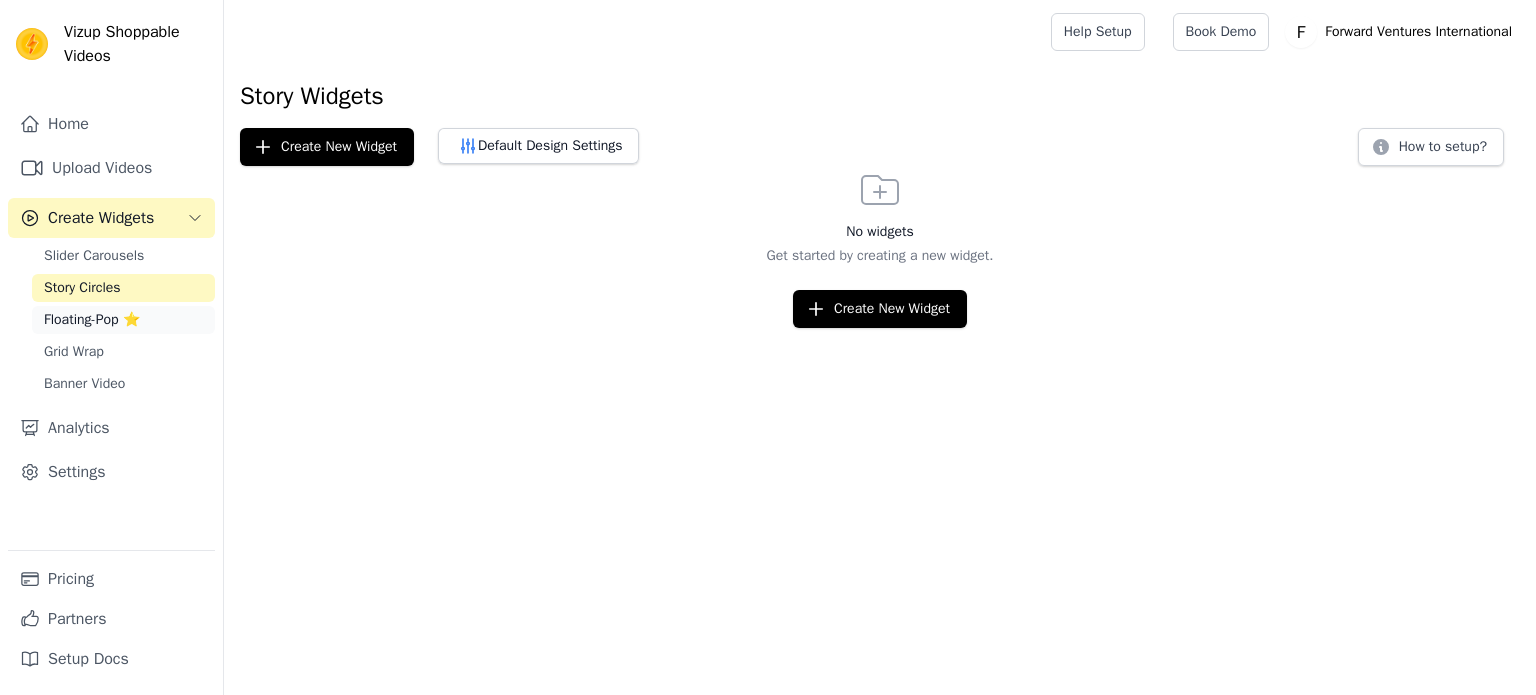 click on "Floating-Pop ⭐" at bounding box center [92, 320] 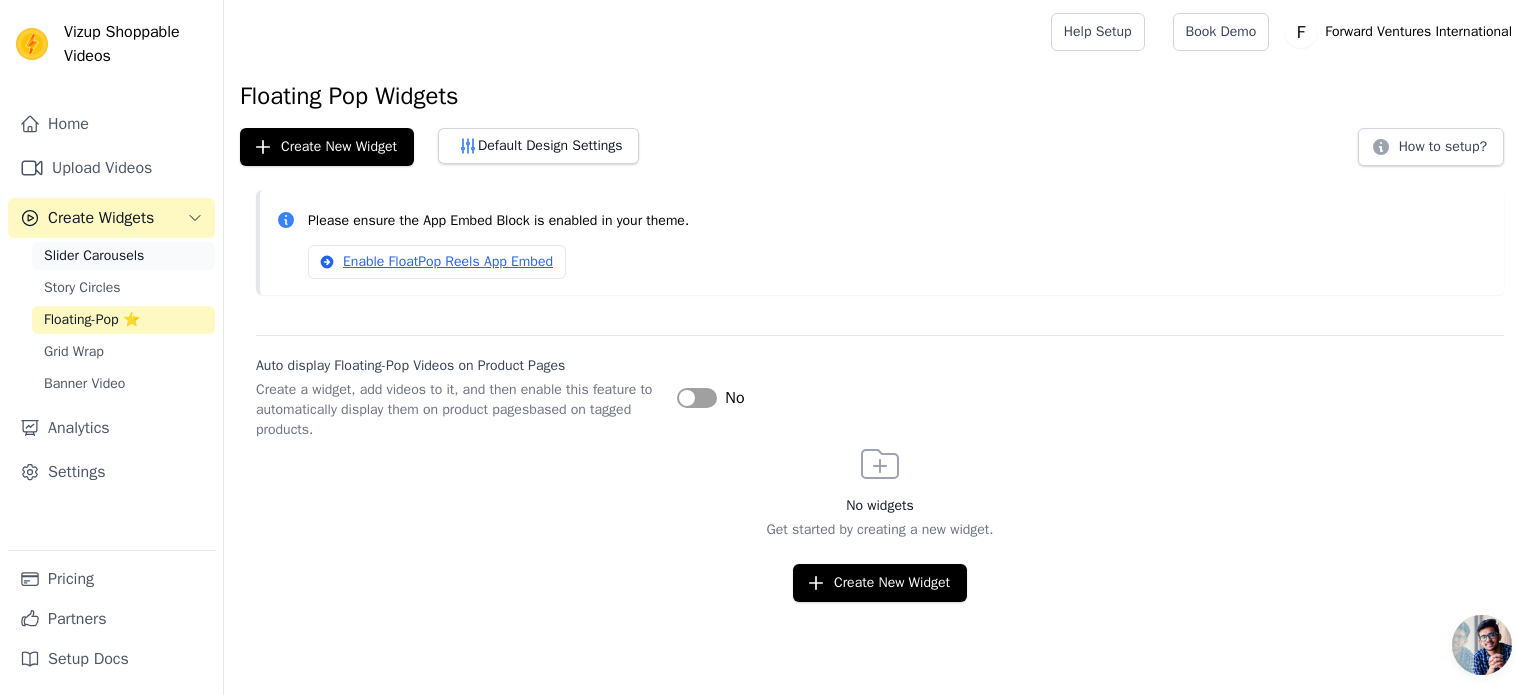 click on "Slider Carousels" at bounding box center [123, 256] 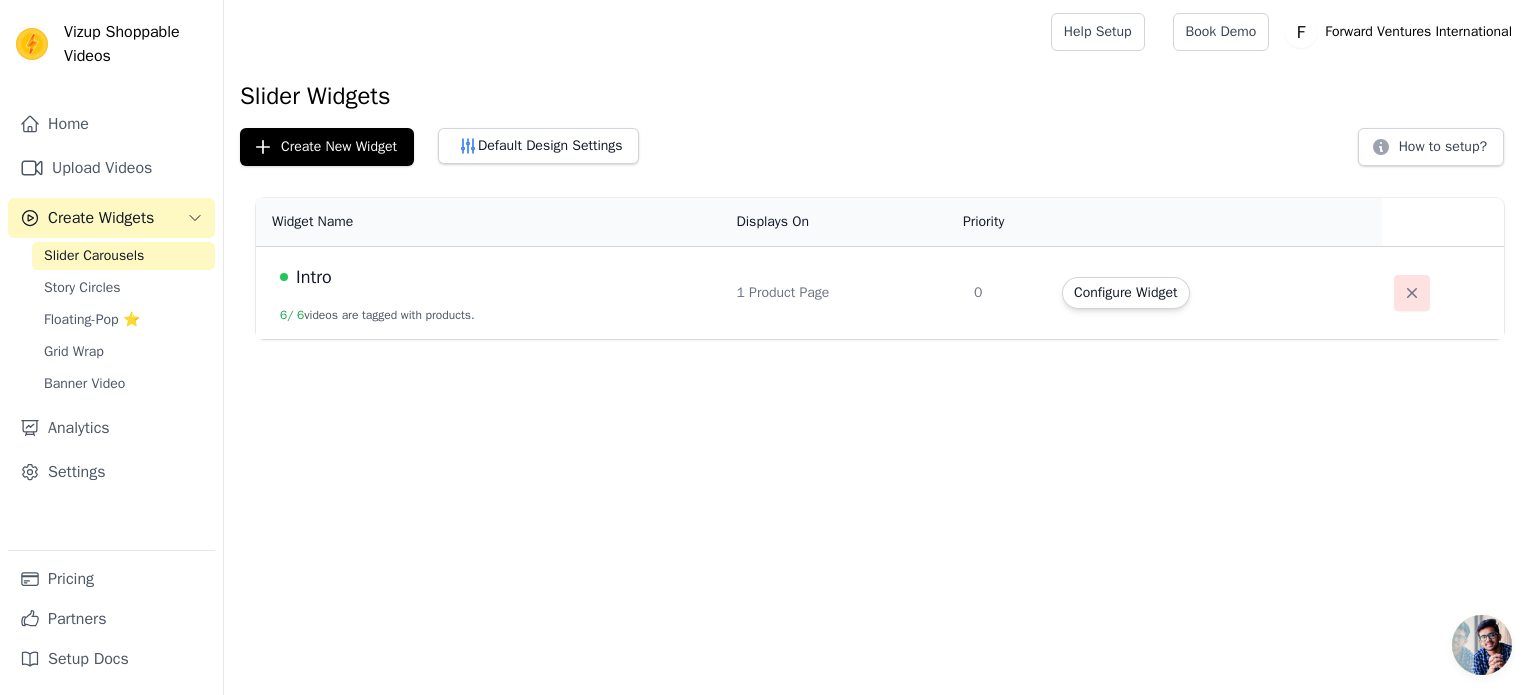 click 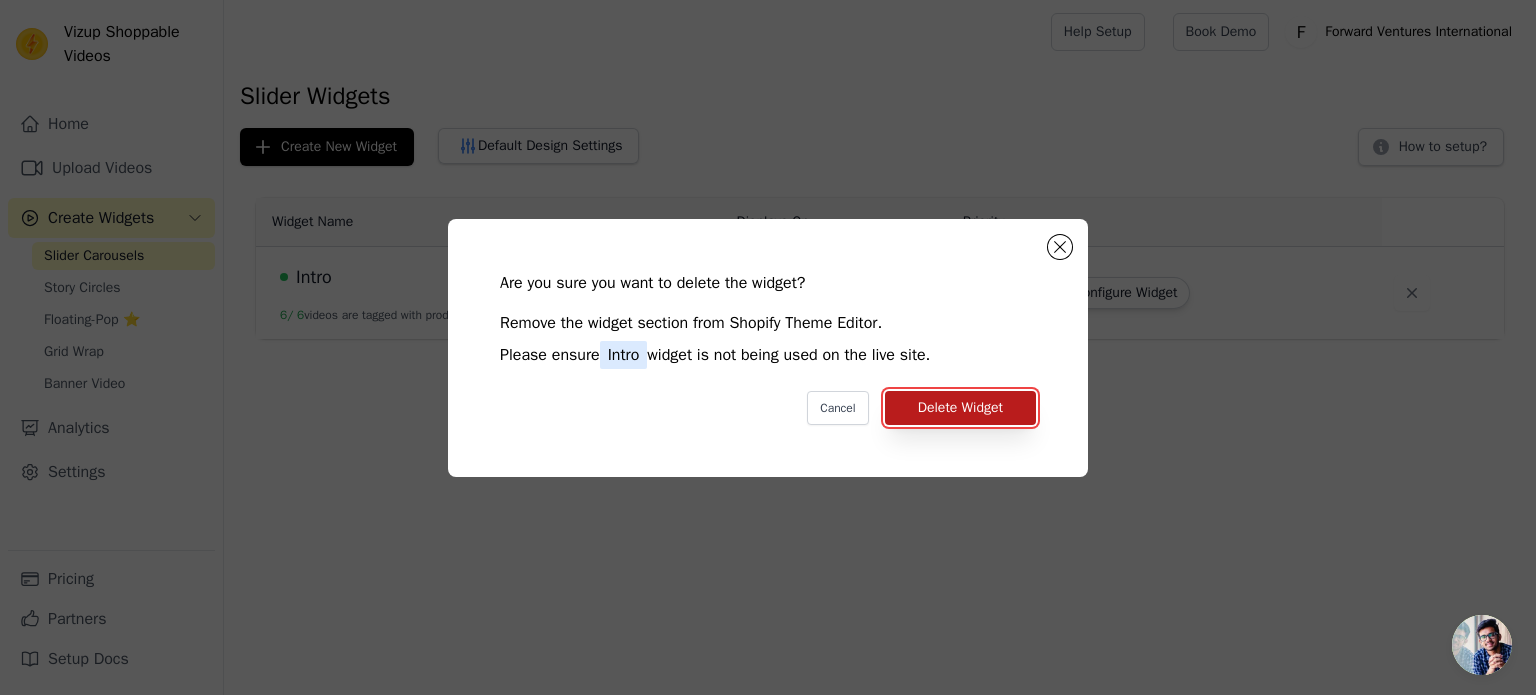 click on "Delete Widget" at bounding box center [960, 408] 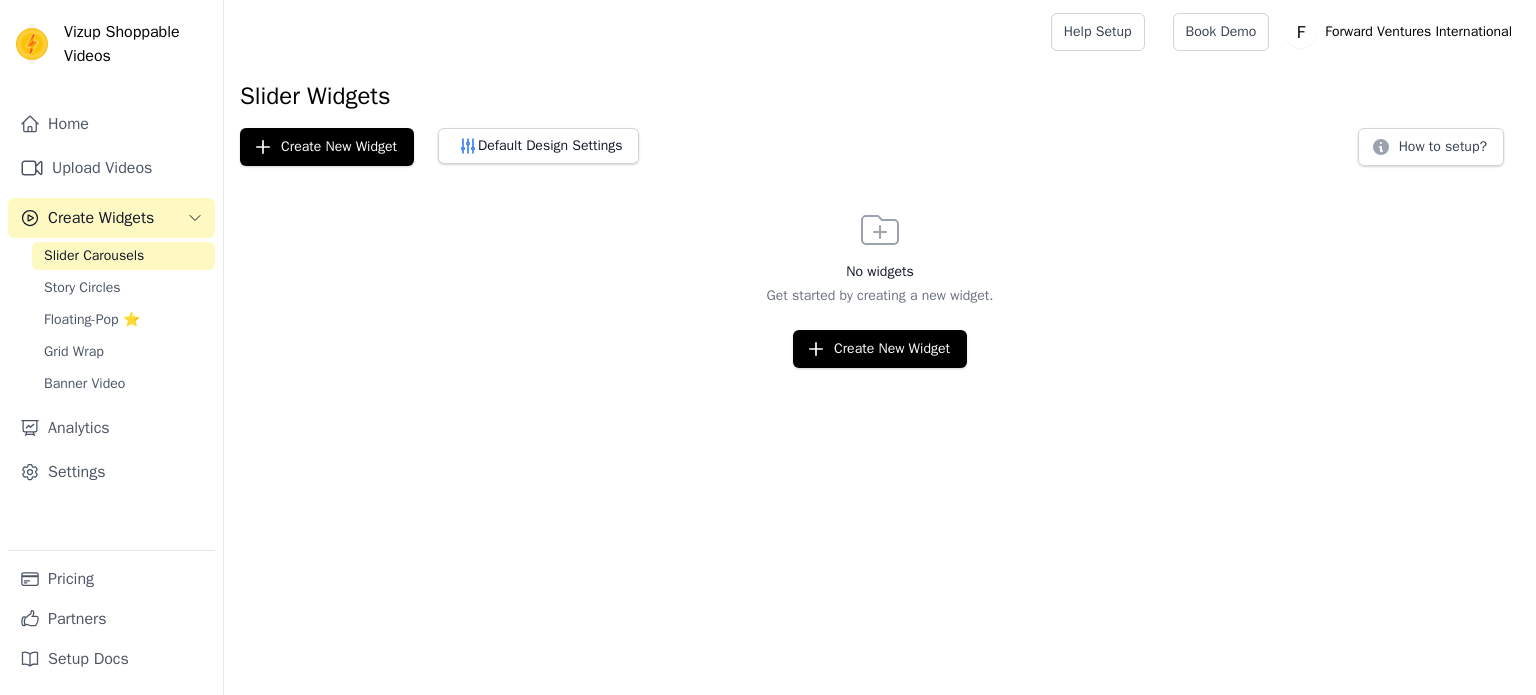 scroll, scrollTop: 0, scrollLeft: 0, axis: both 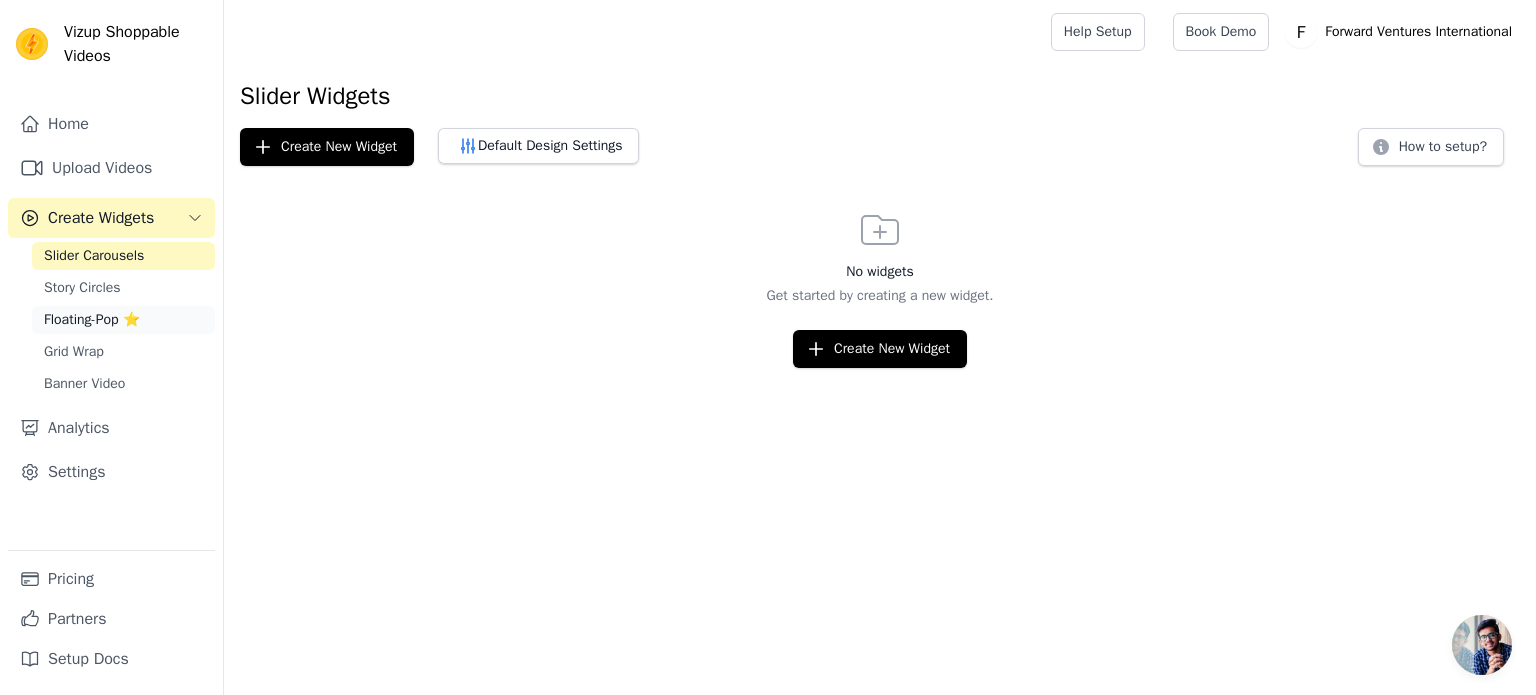 click on "Floating-Pop ⭐" at bounding box center (92, 320) 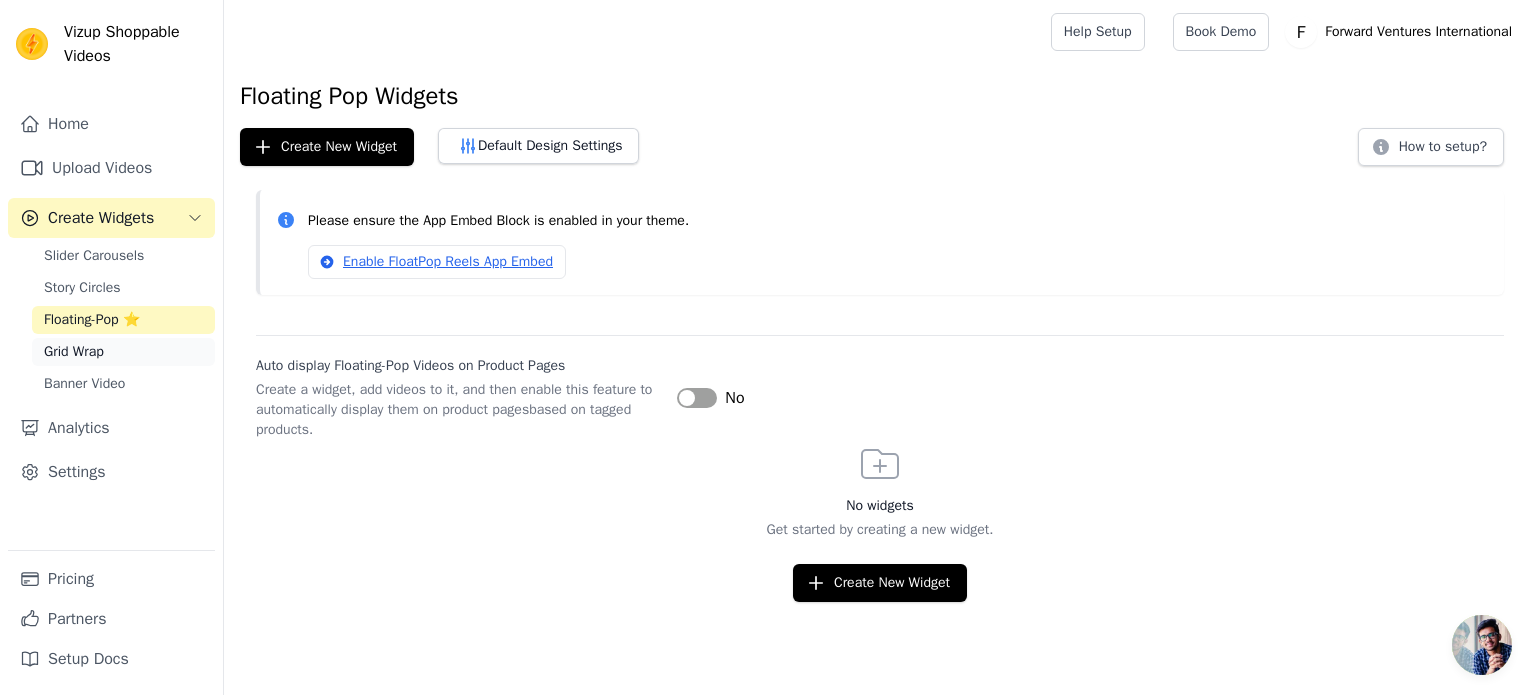 click on "Grid Wrap" at bounding box center (74, 352) 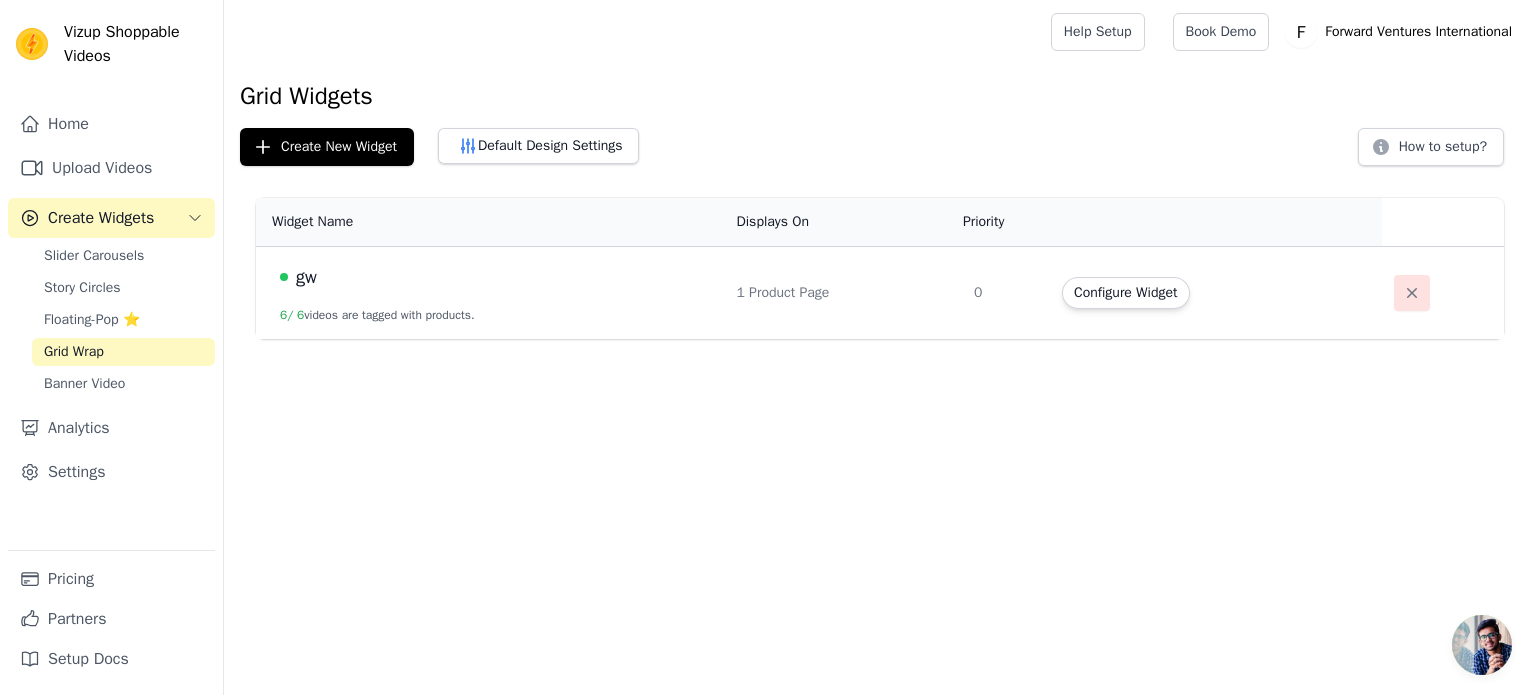 click 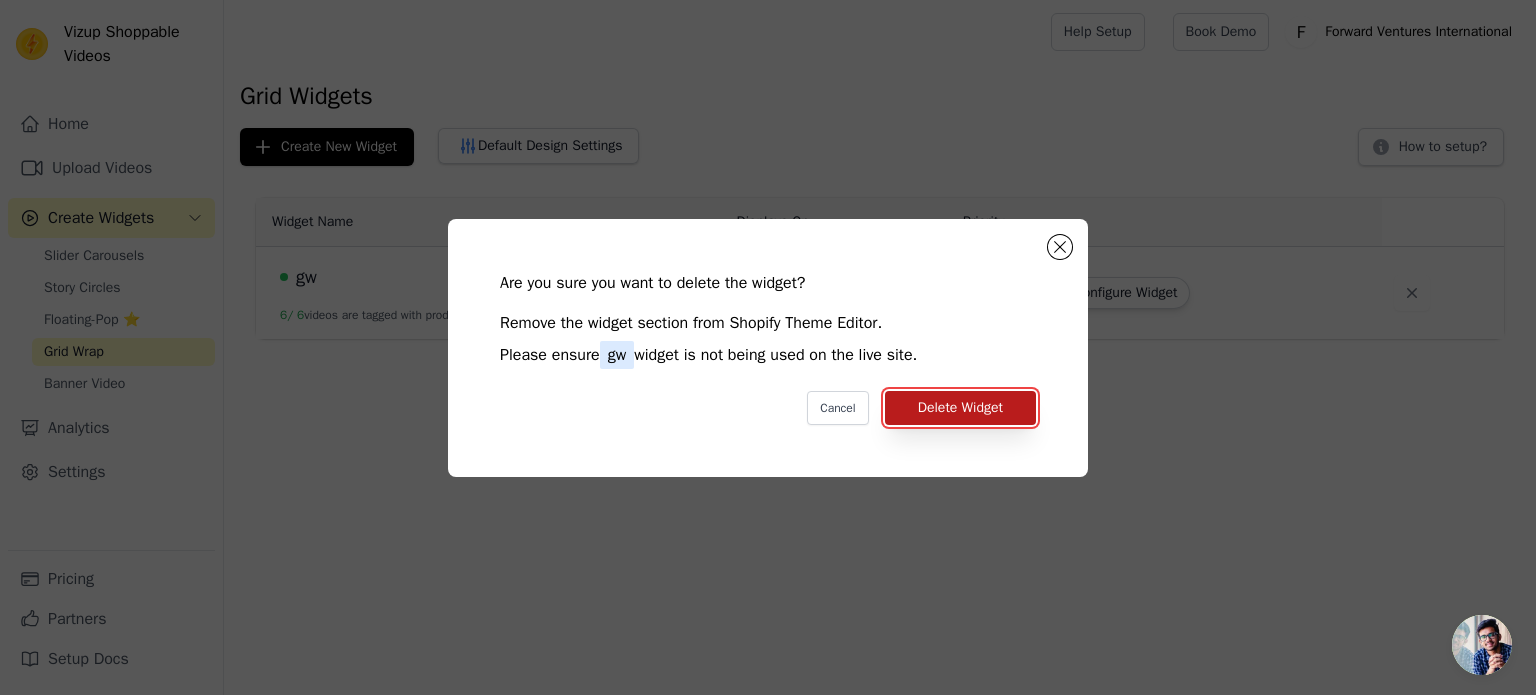 click on "Delete Widget" at bounding box center [960, 408] 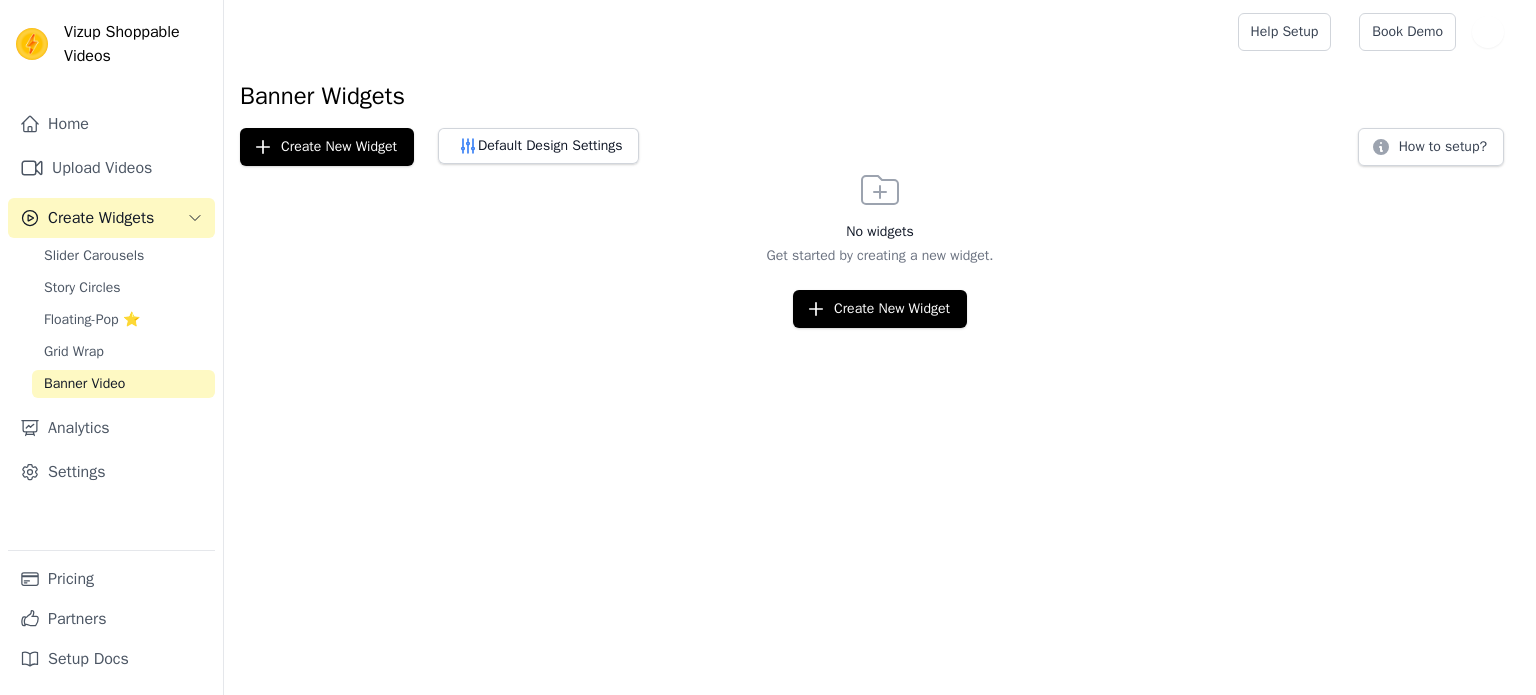scroll, scrollTop: 0, scrollLeft: 0, axis: both 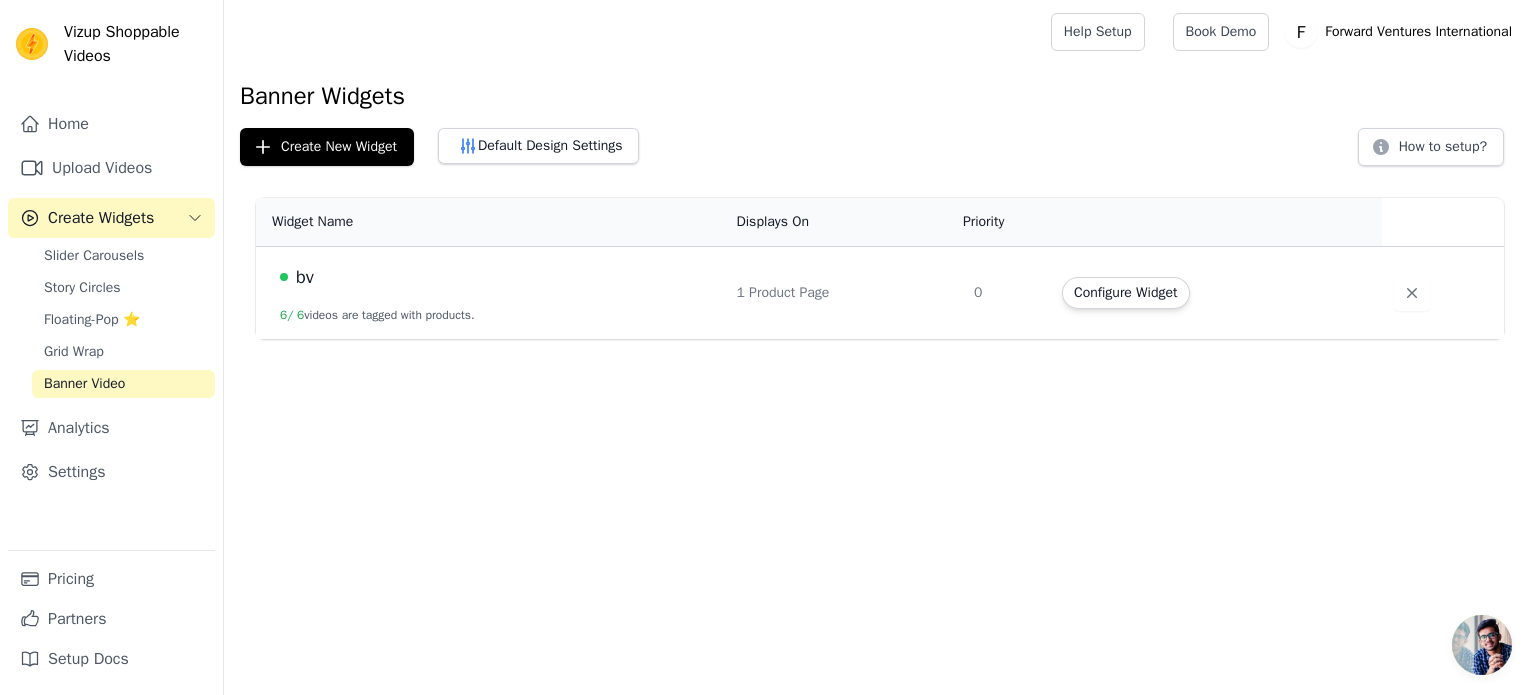 click on "1 Product Page" at bounding box center (843, 293) 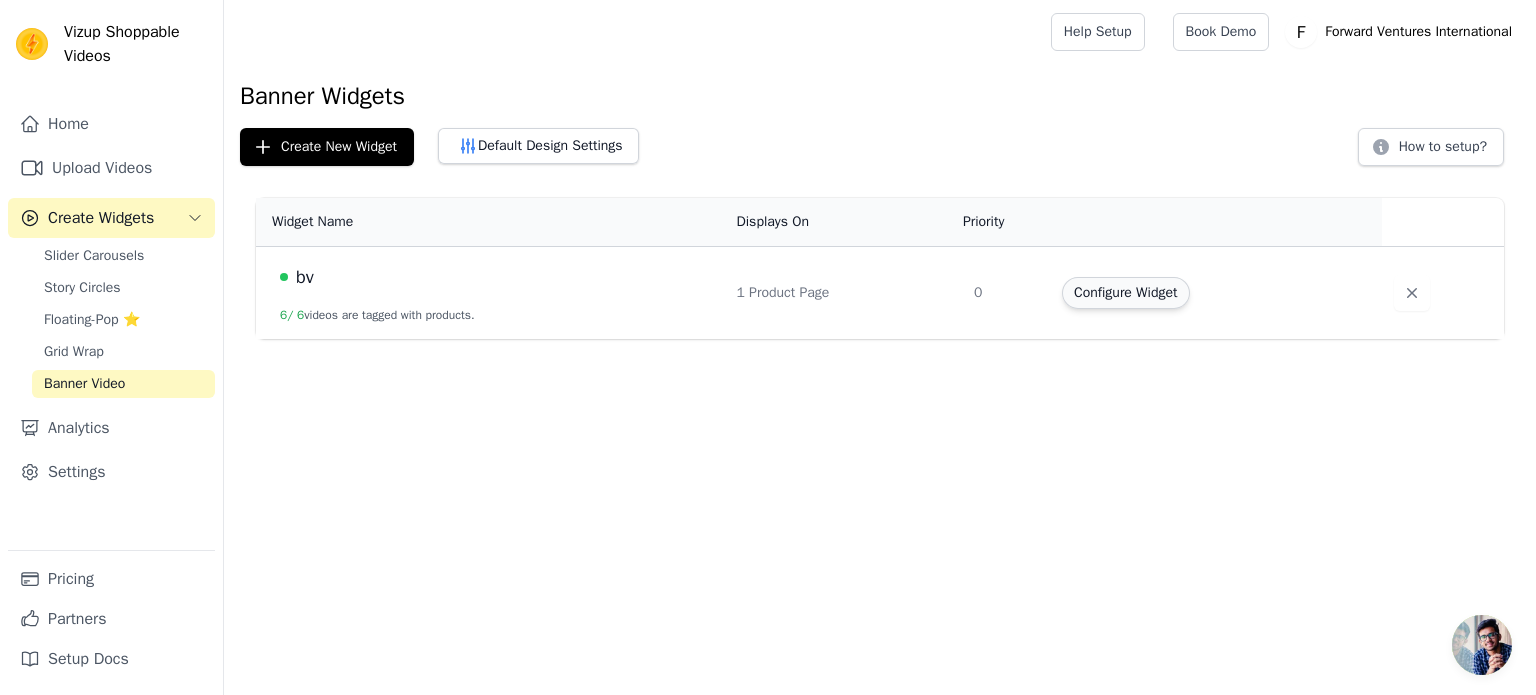click on "Configure Widget" at bounding box center (1125, 293) 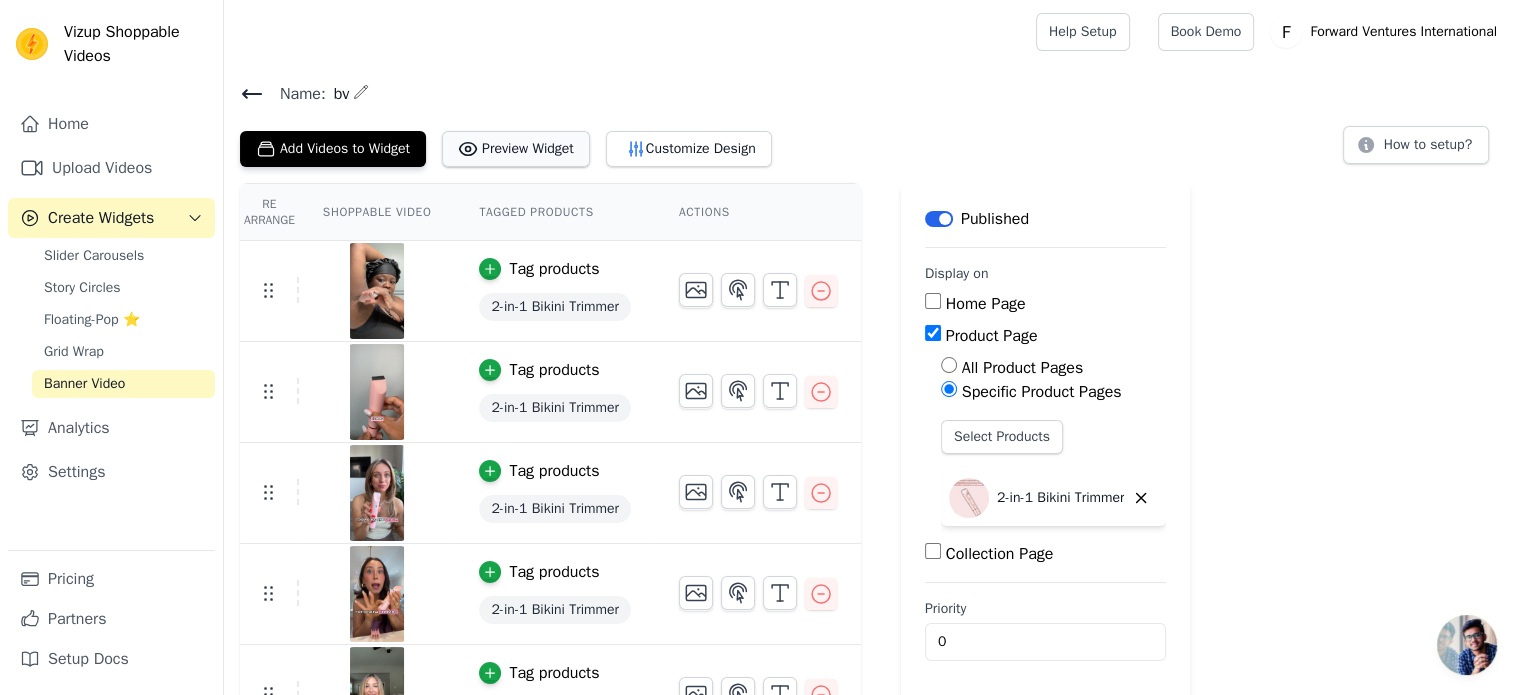 click on "Preview Widget" at bounding box center [516, 149] 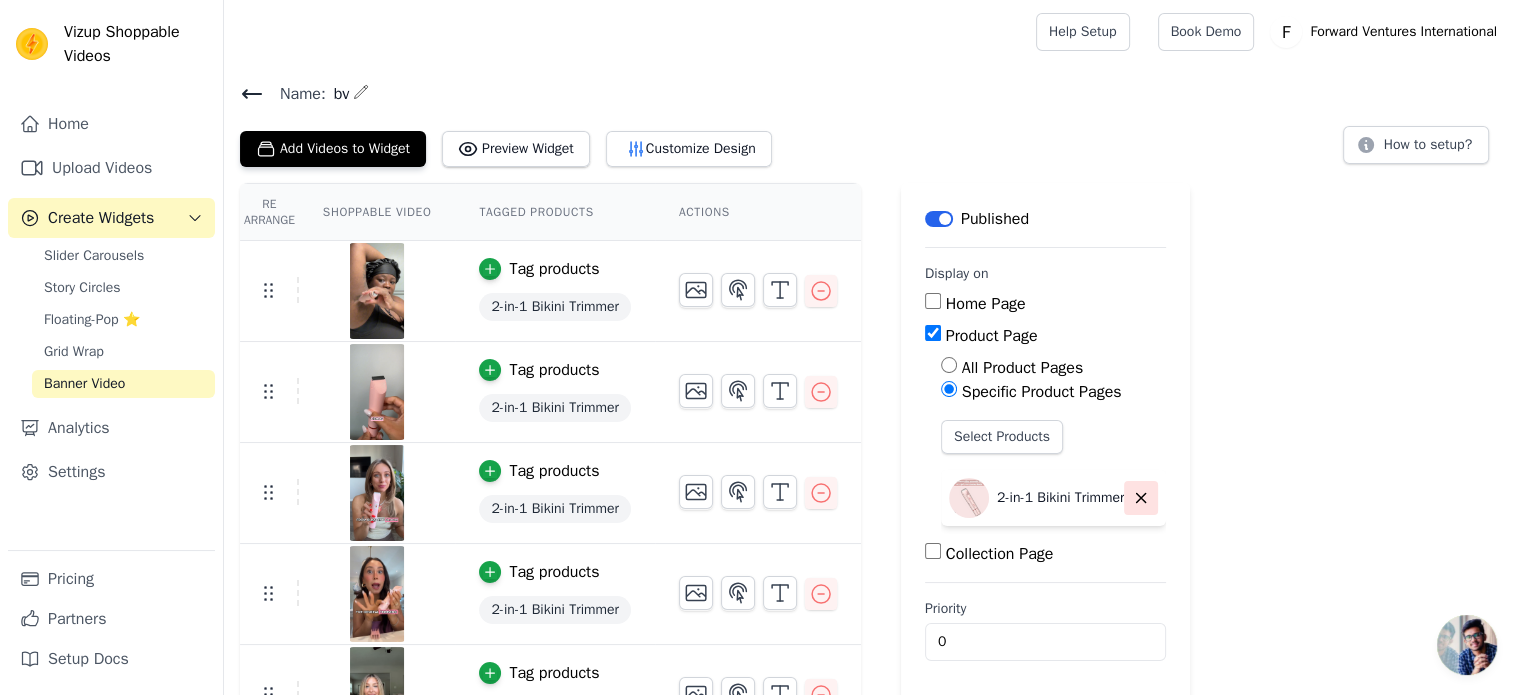 click 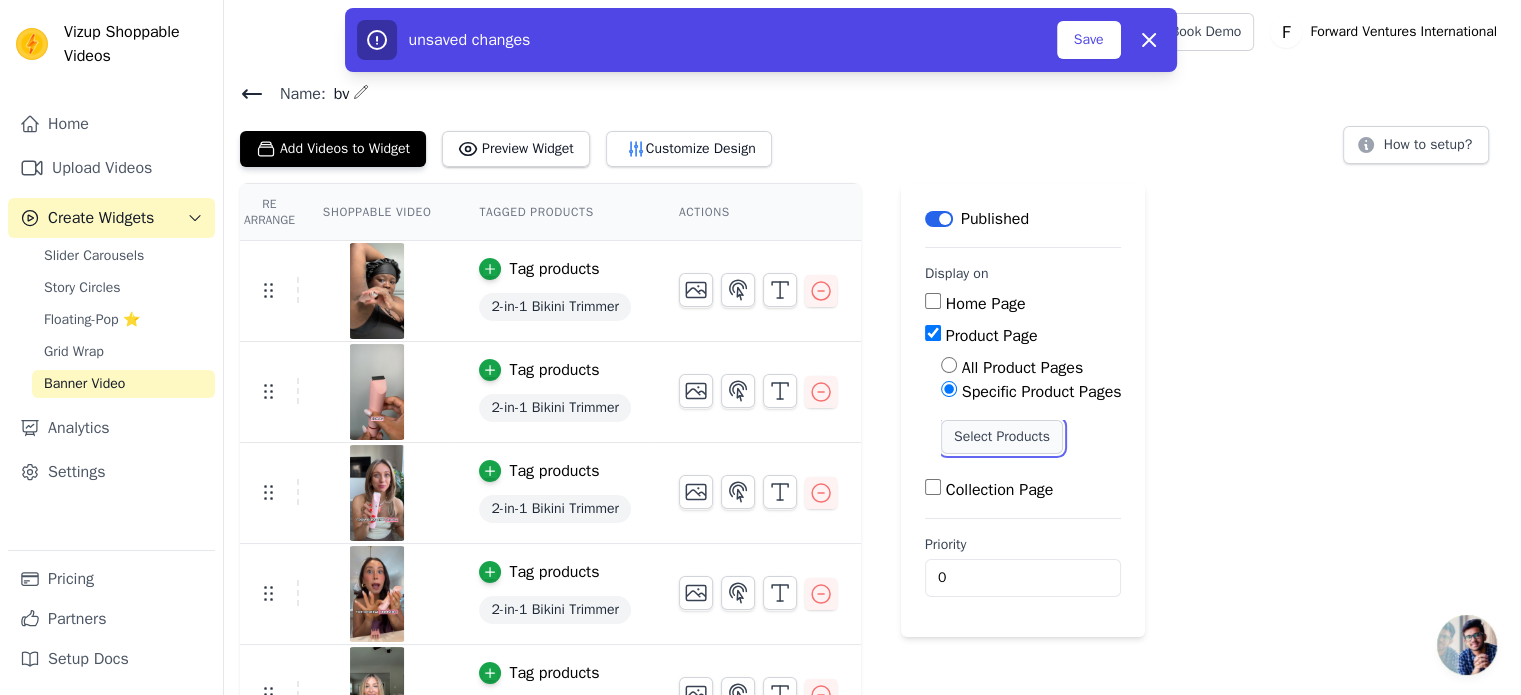 click on "Select Products" at bounding box center (1002, 437) 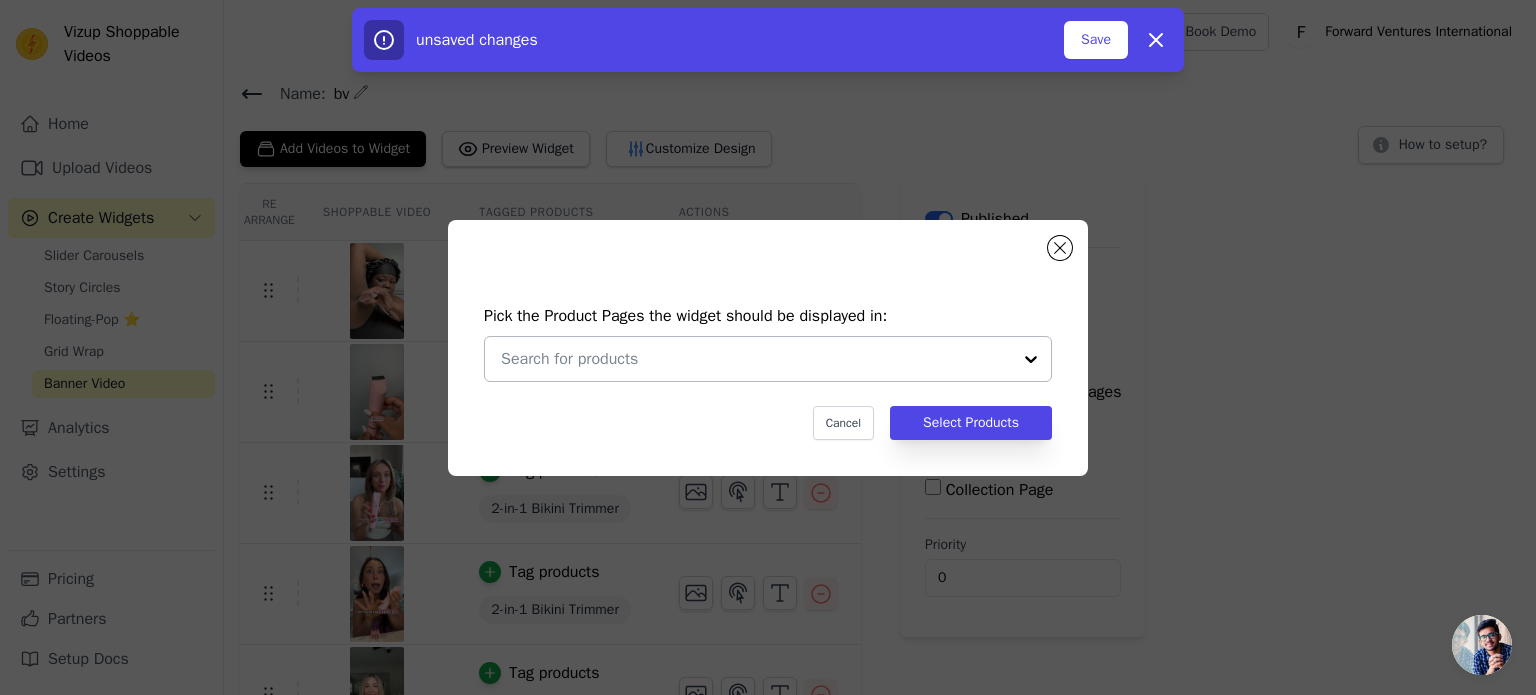 click at bounding box center (756, 359) 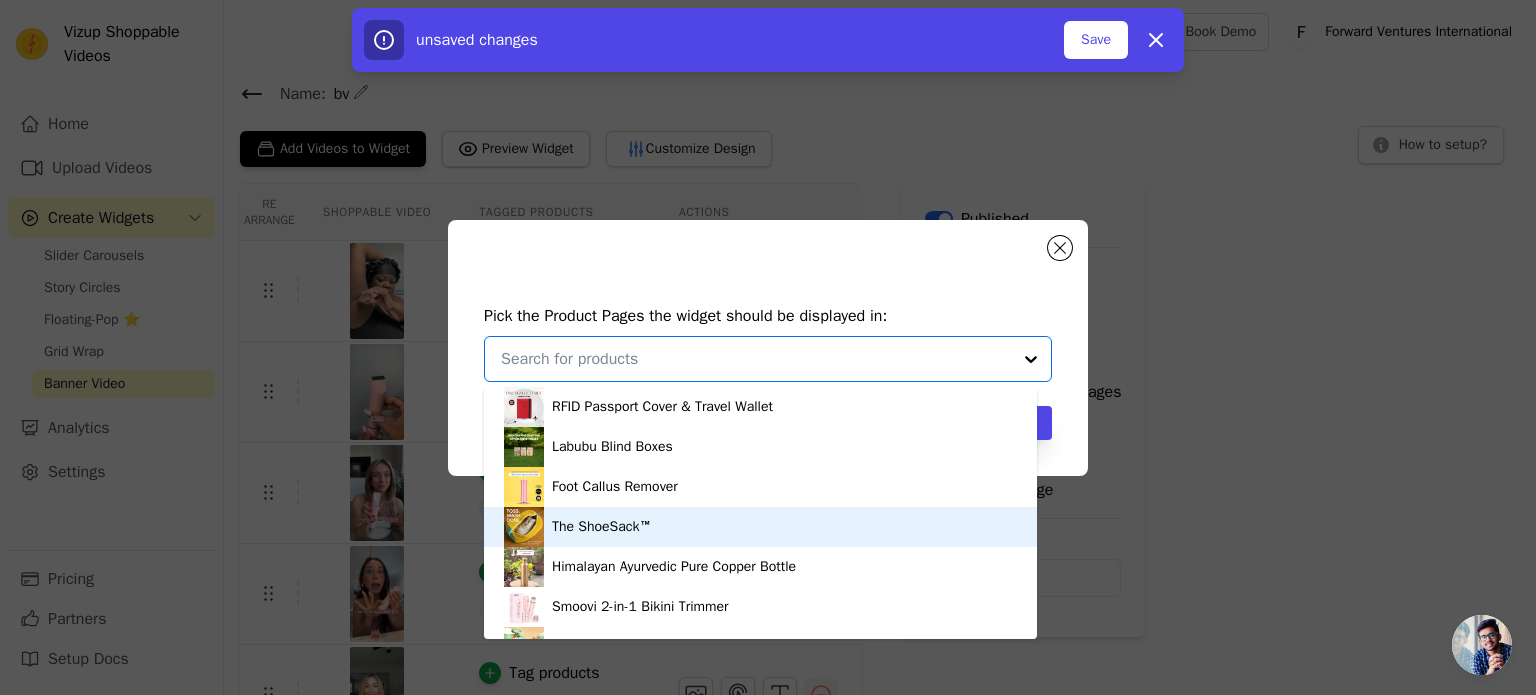click on "The ShoeSack™" at bounding box center [601, 527] 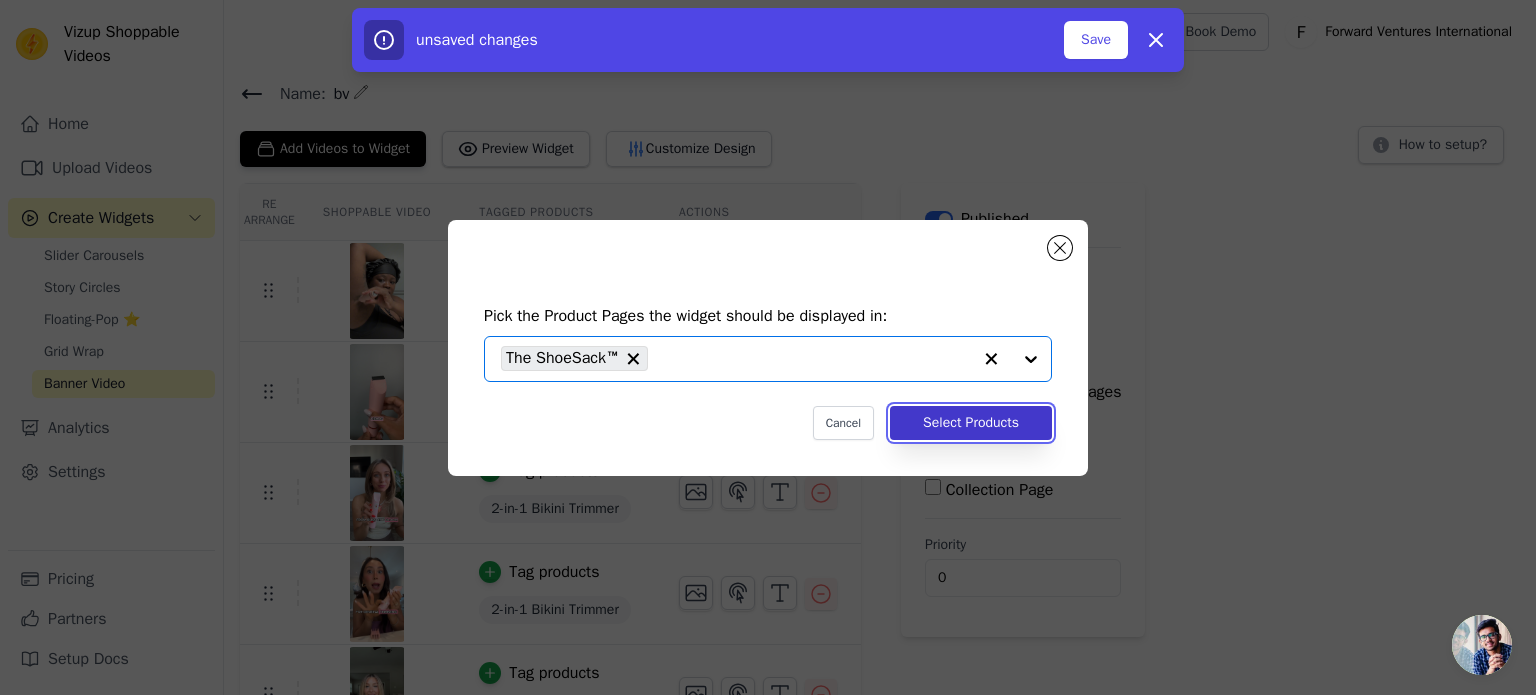 click on "Select Products" at bounding box center (971, 423) 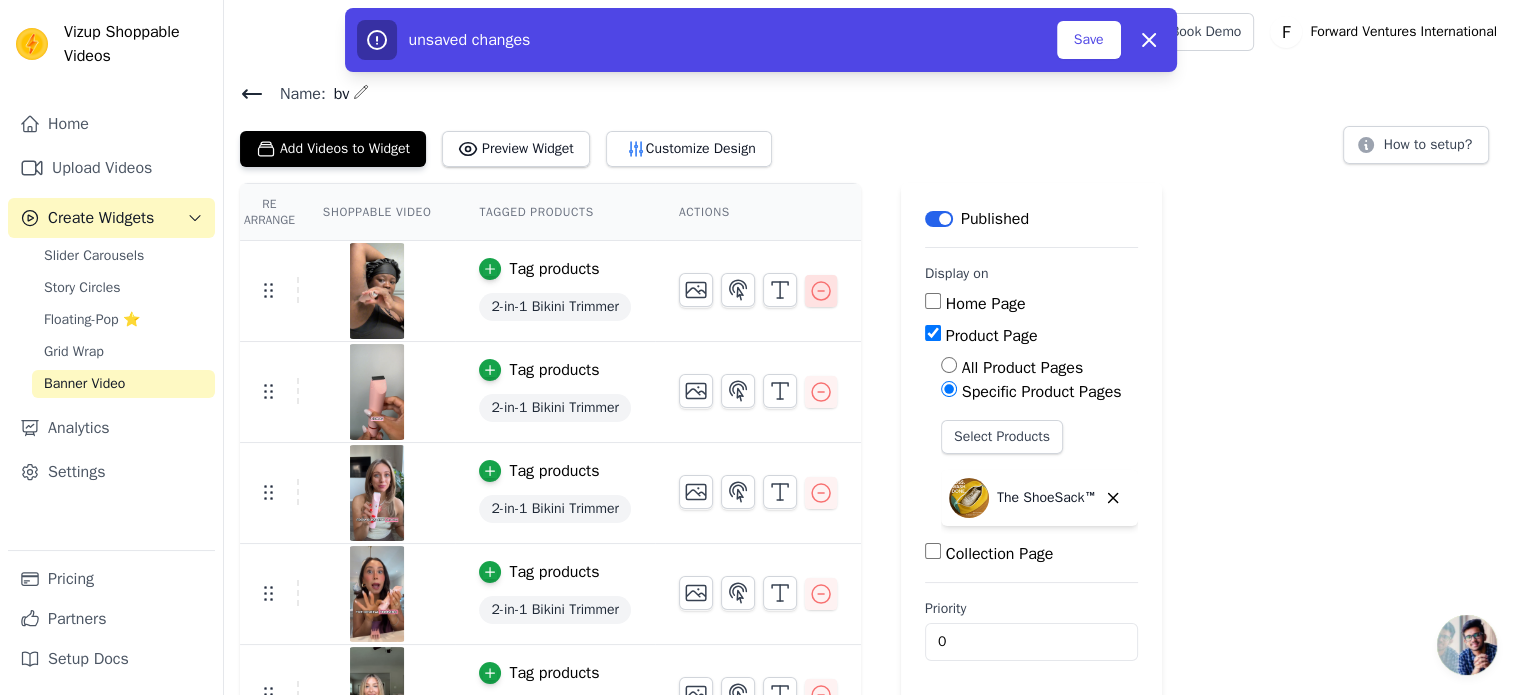 click 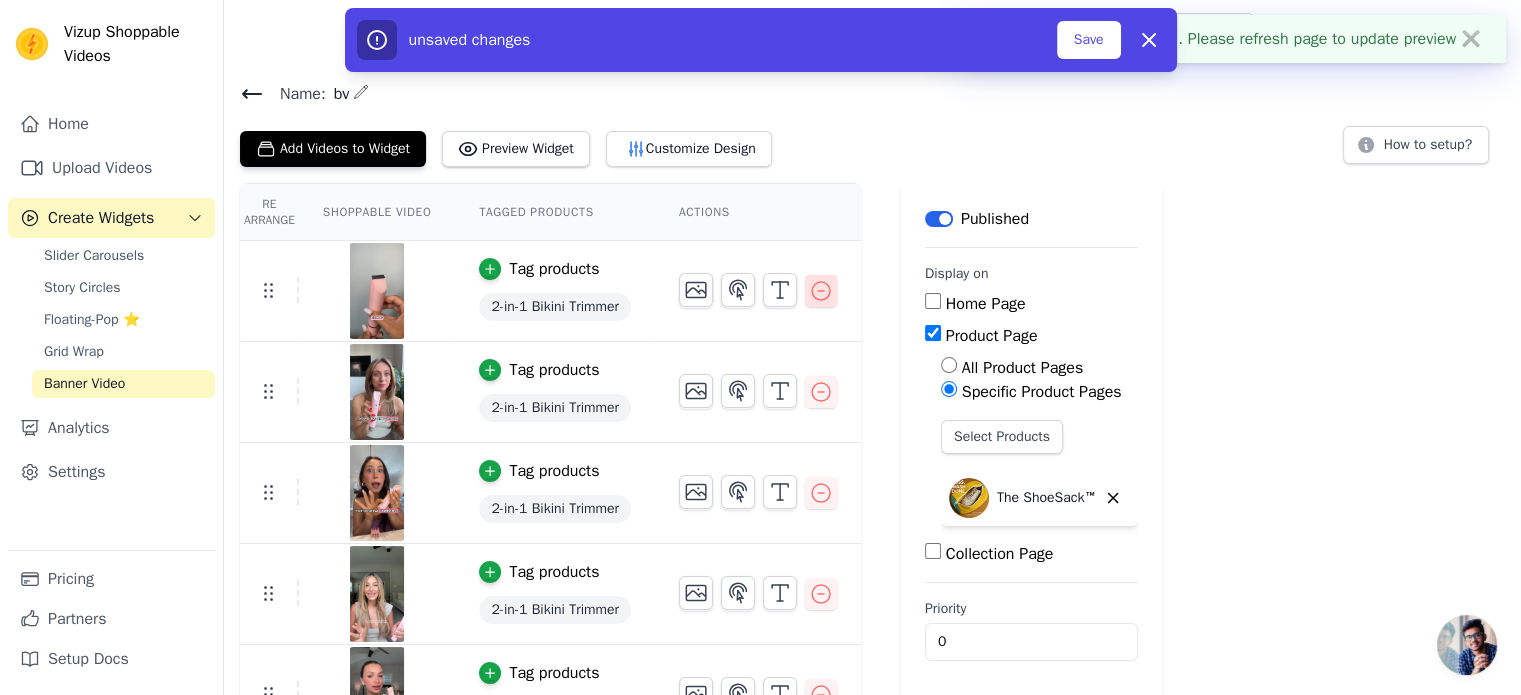 click 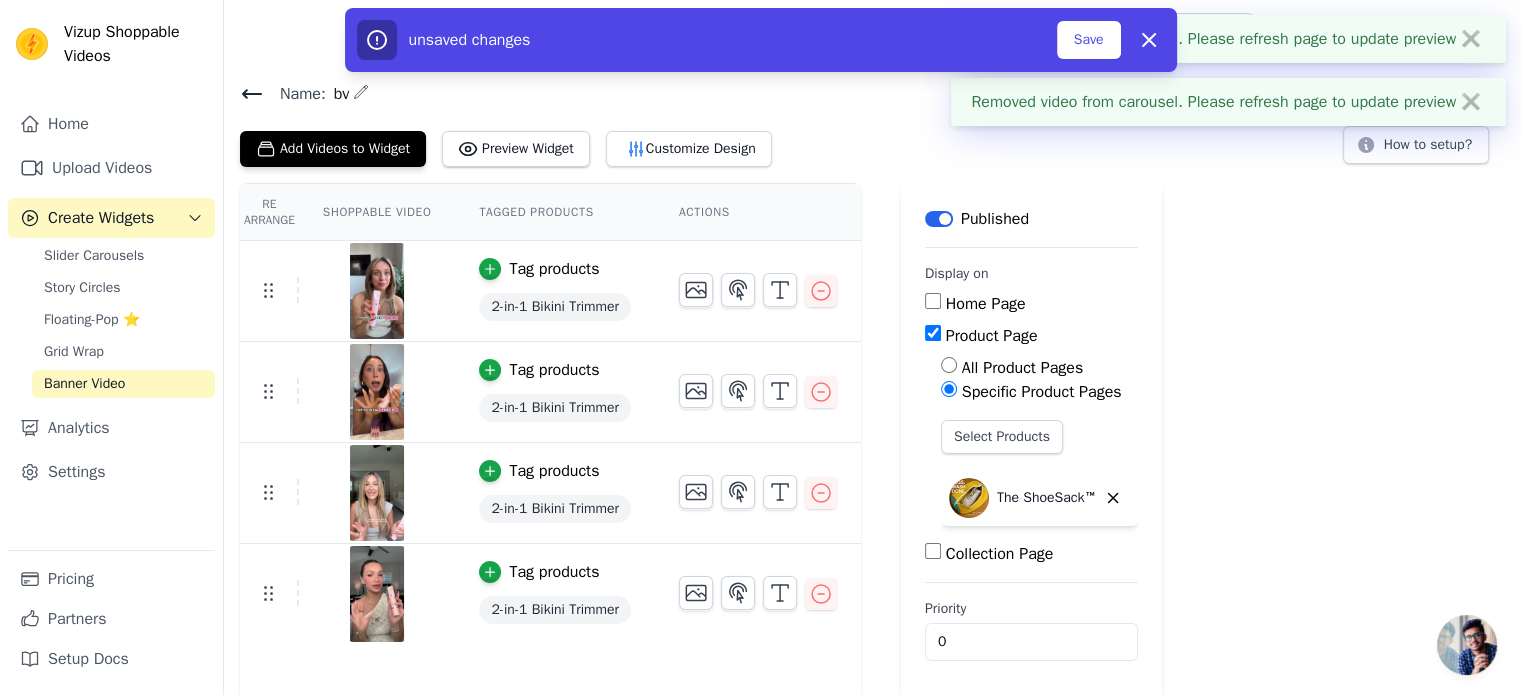 click 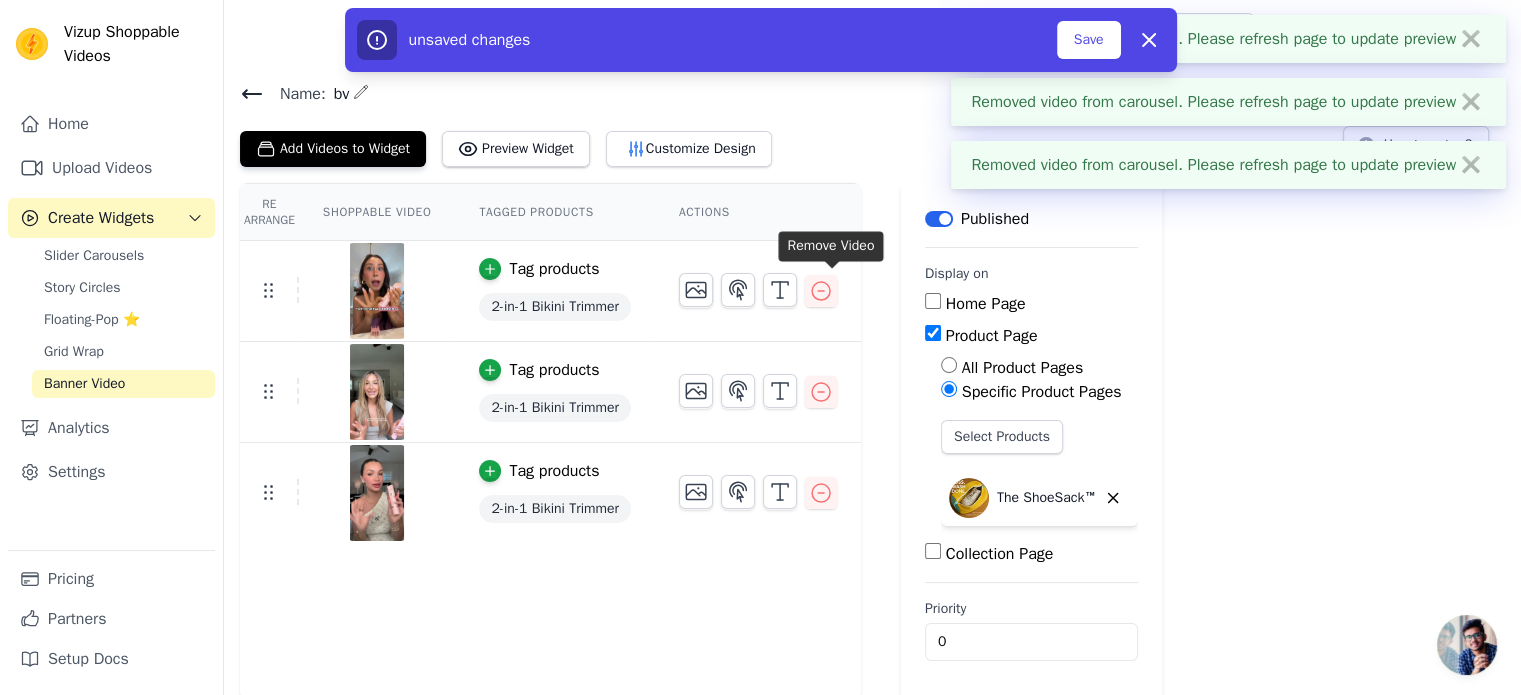 click 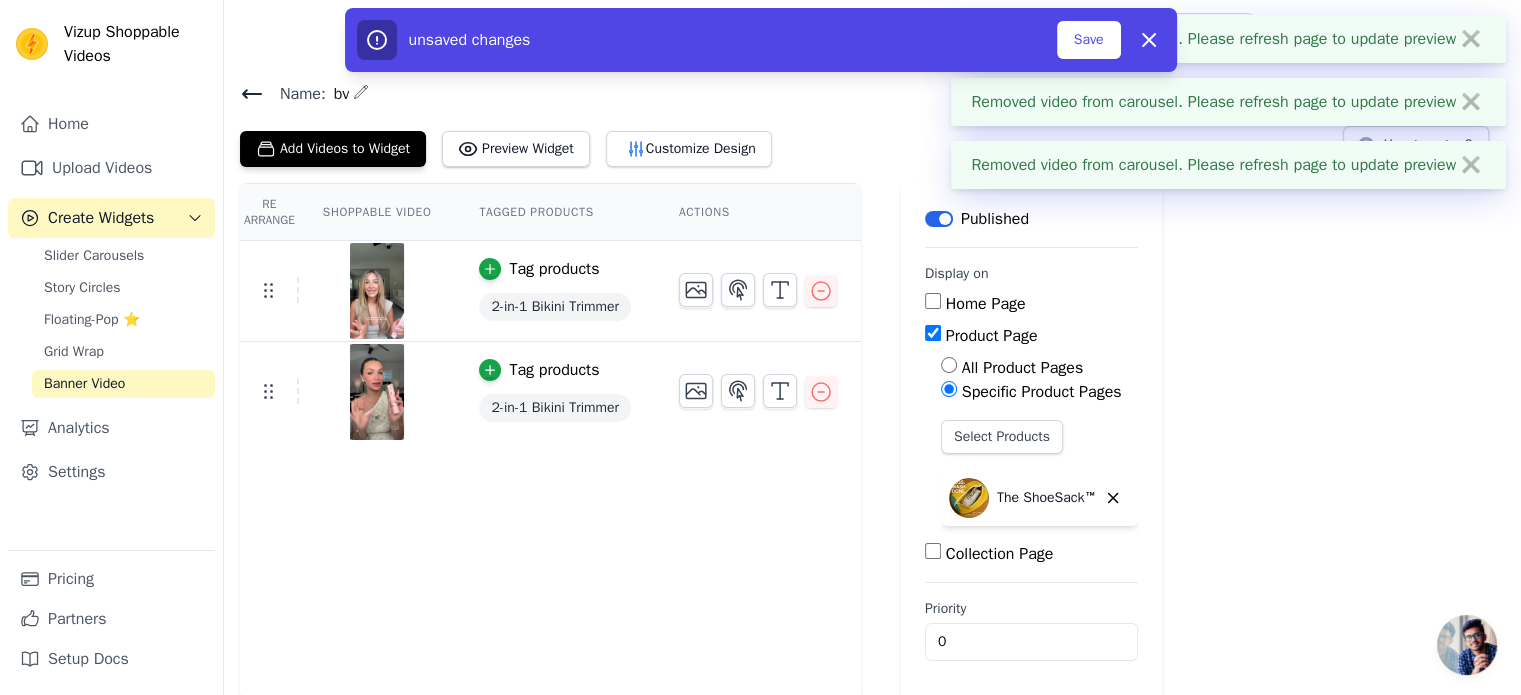 click 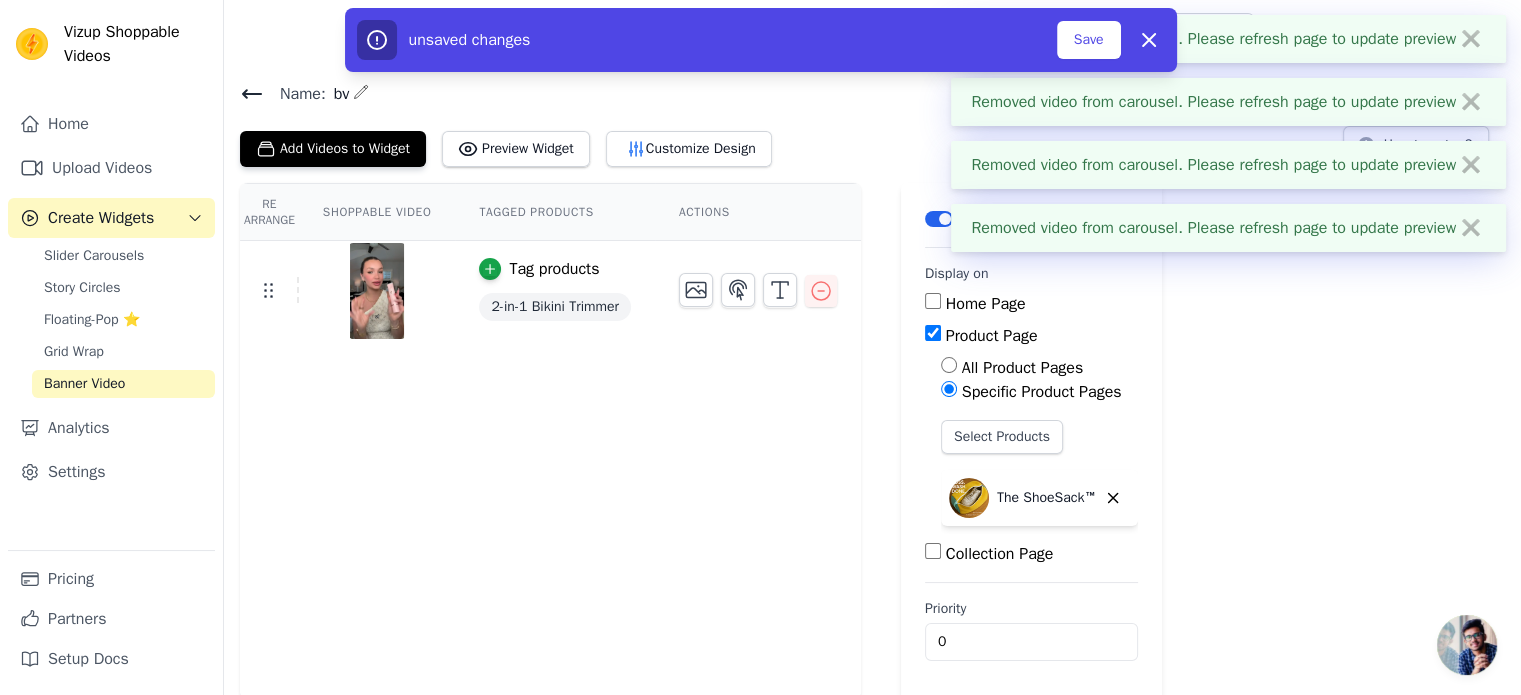 click 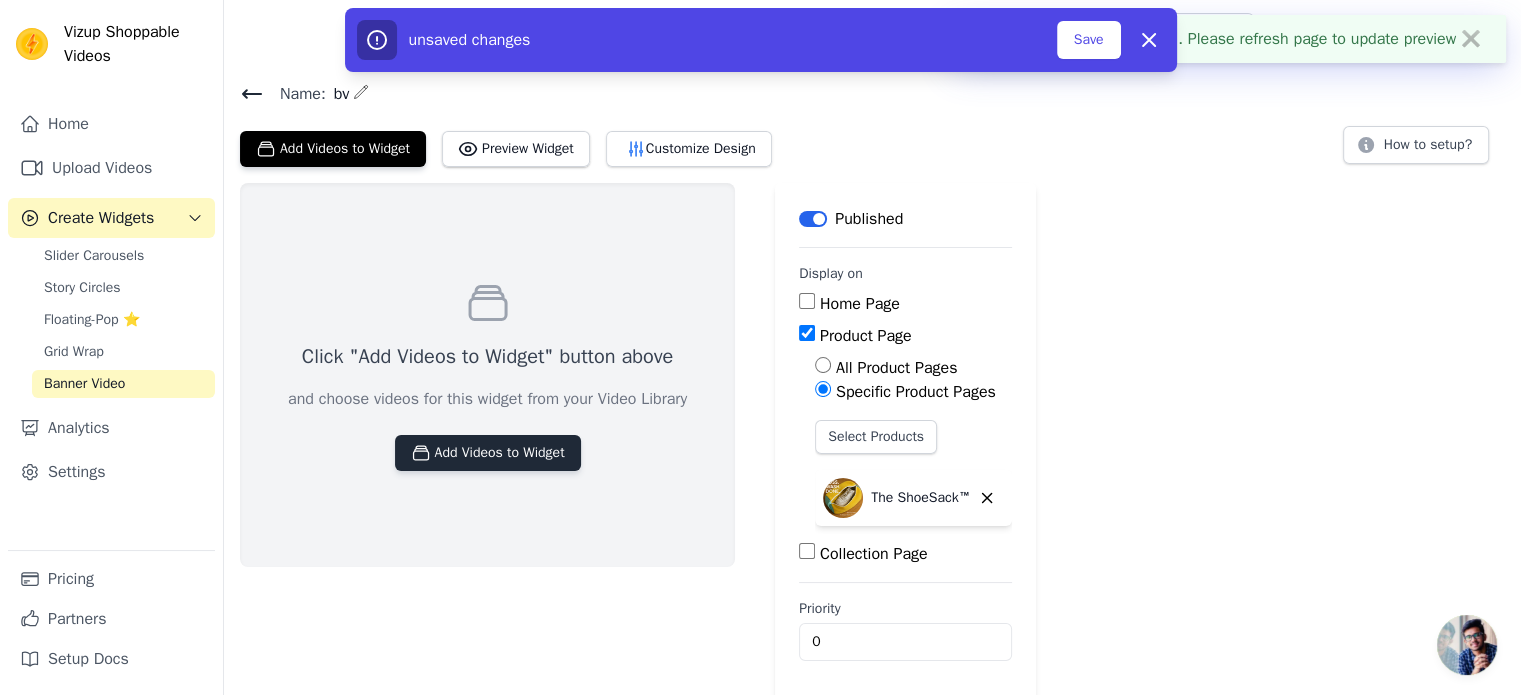 click on "Add Videos to Widget" at bounding box center (488, 453) 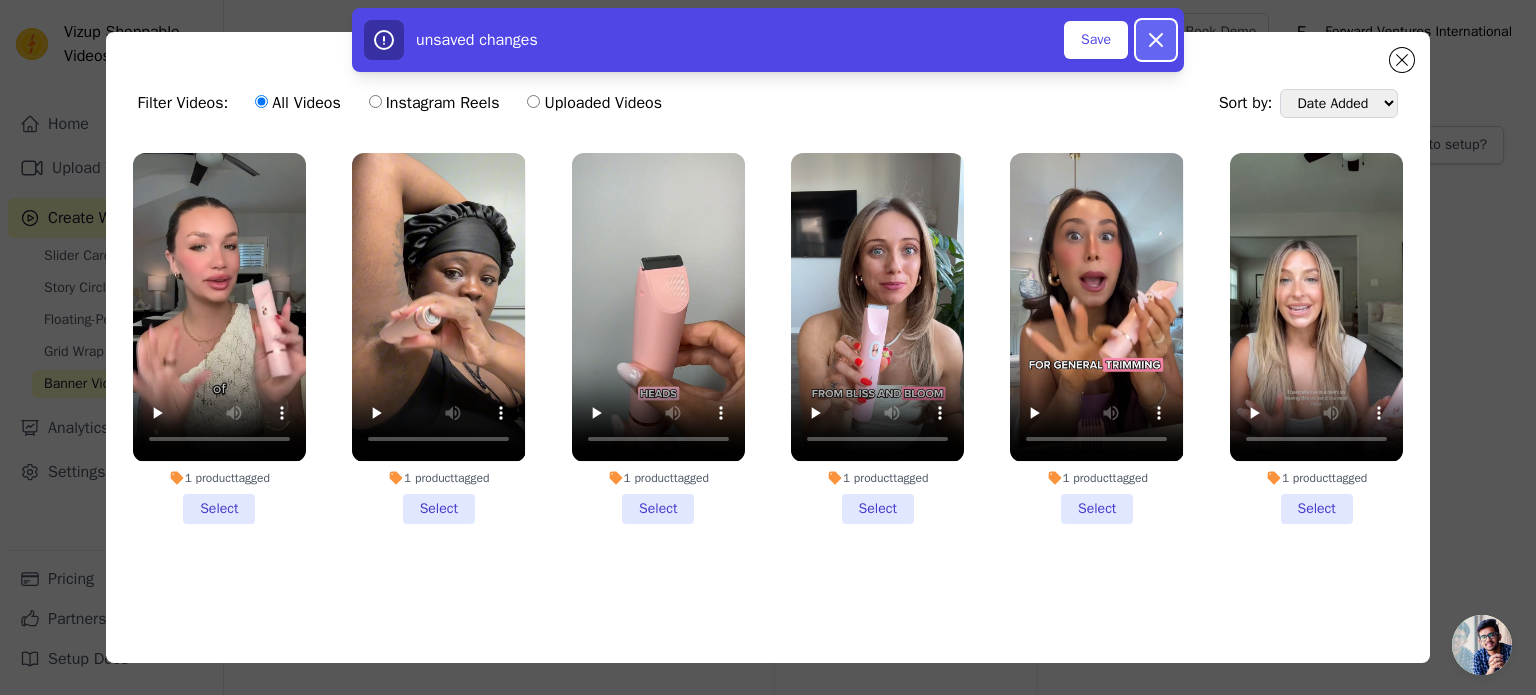 click 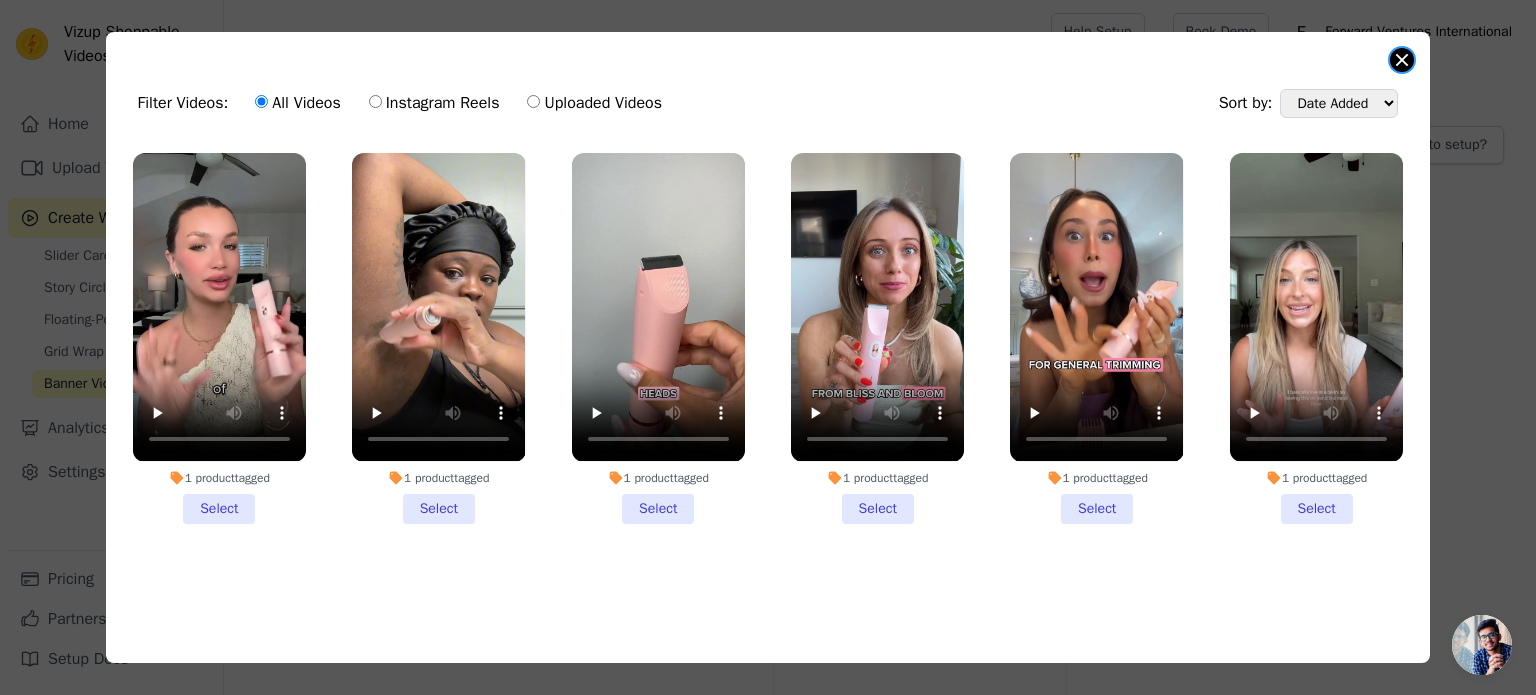 click at bounding box center (1402, 60) 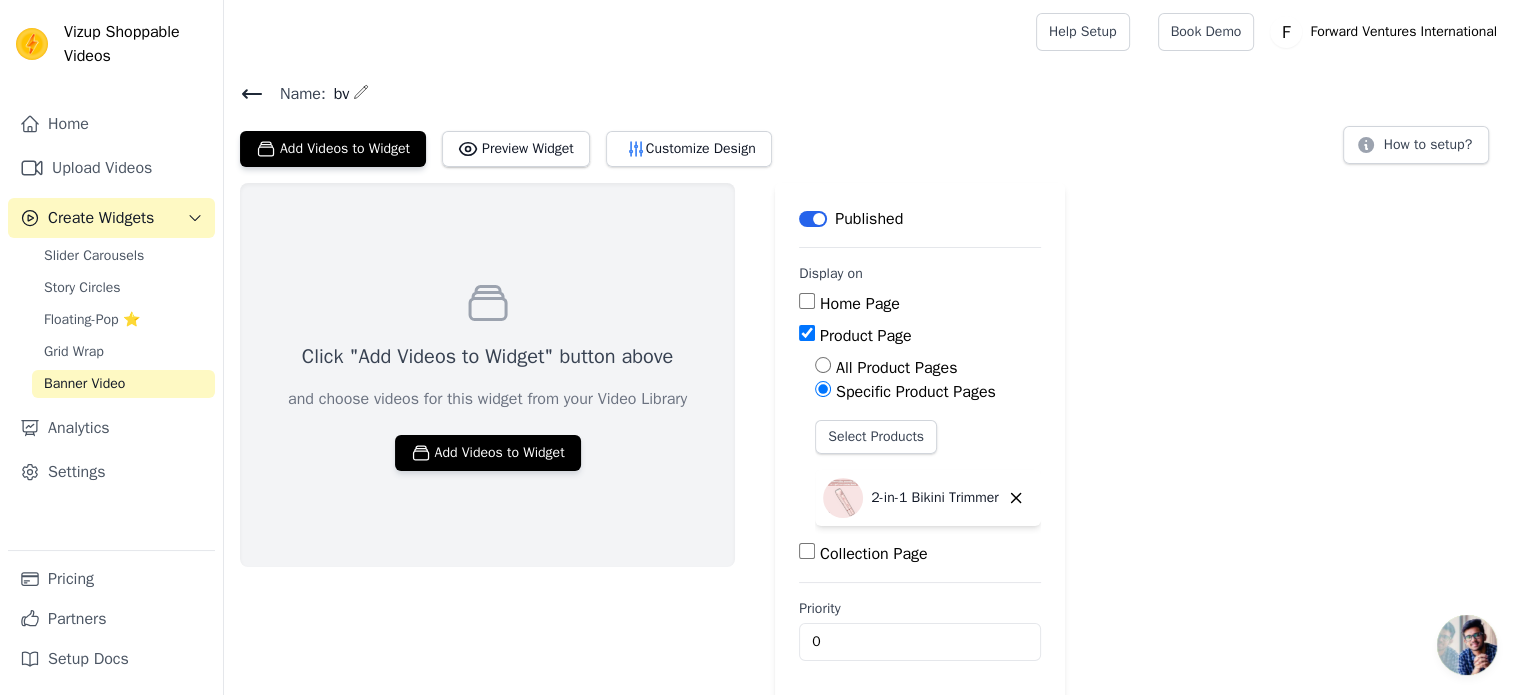 click 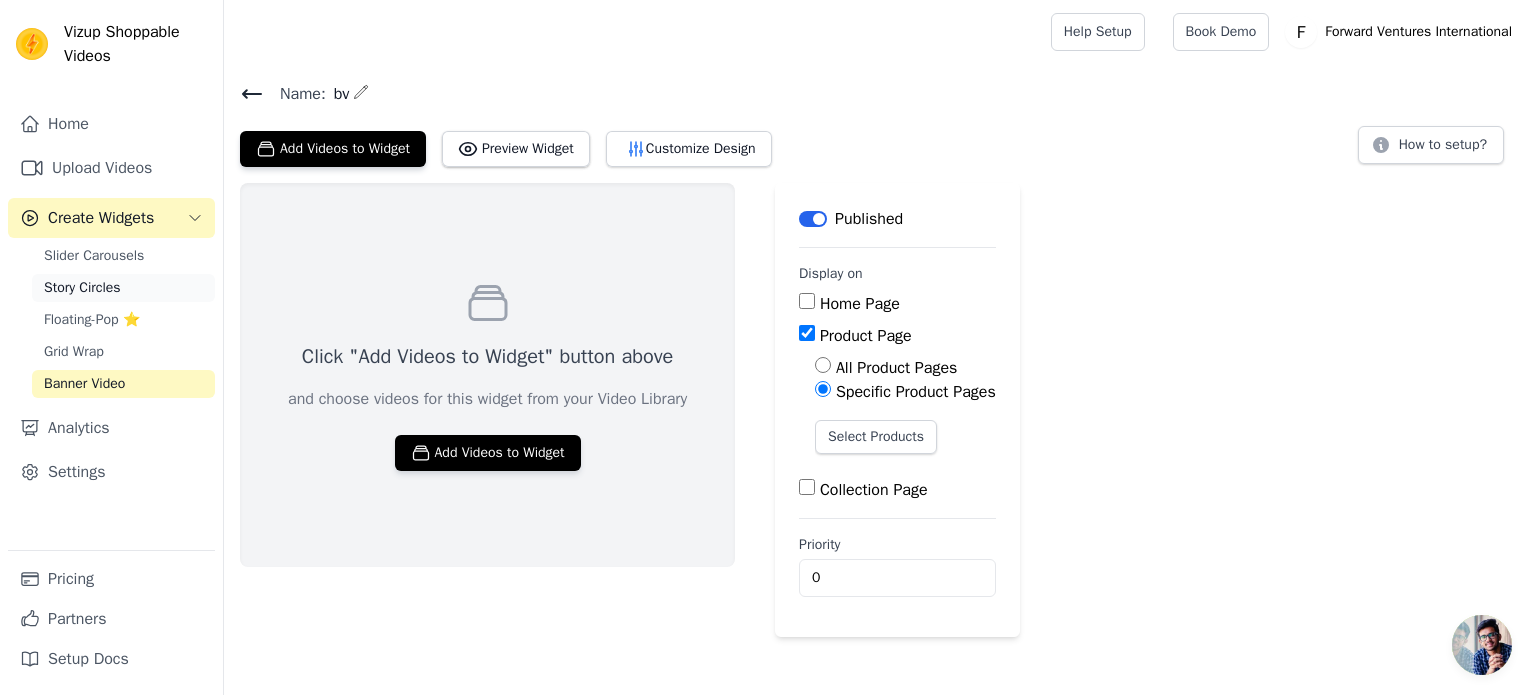 click on "Story Circles" at bounding box center (123, 288) 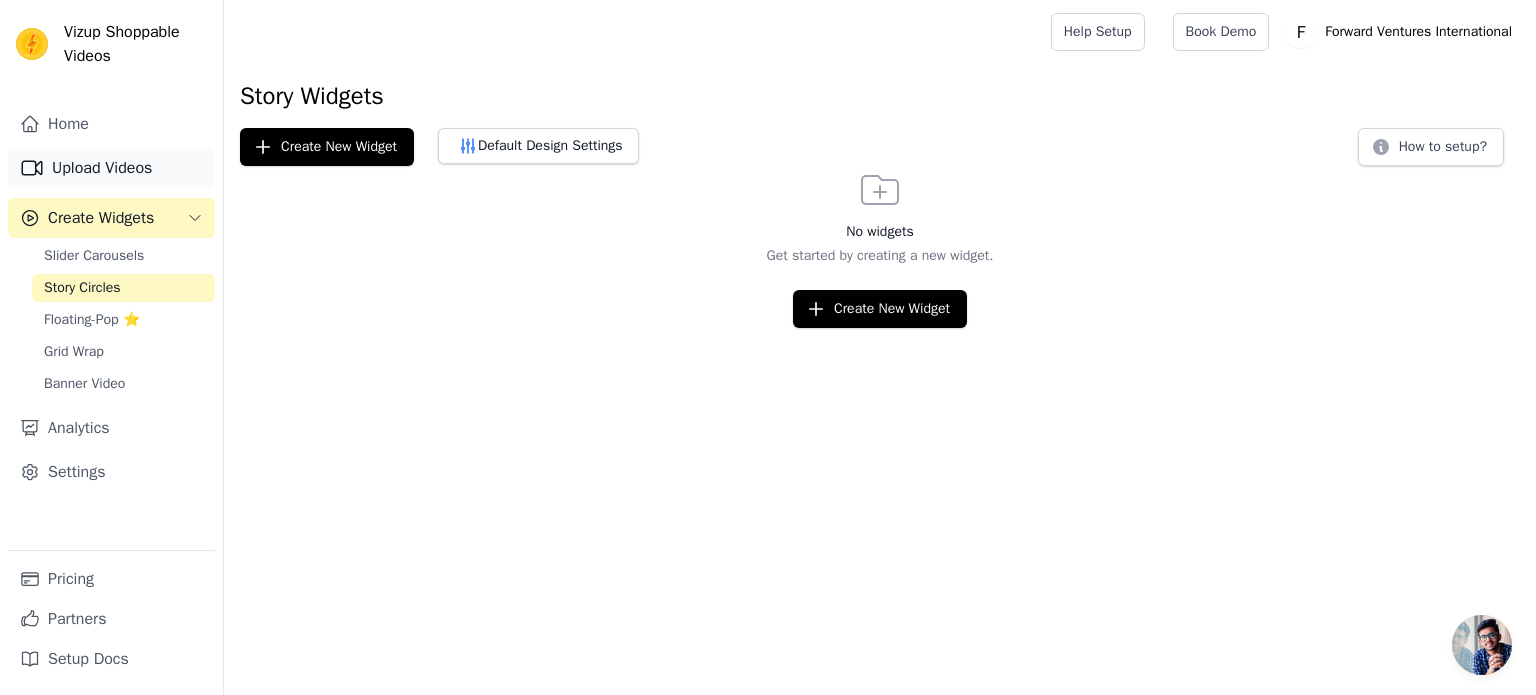 click on "Upload Videos" at bounding box center (111, 168) 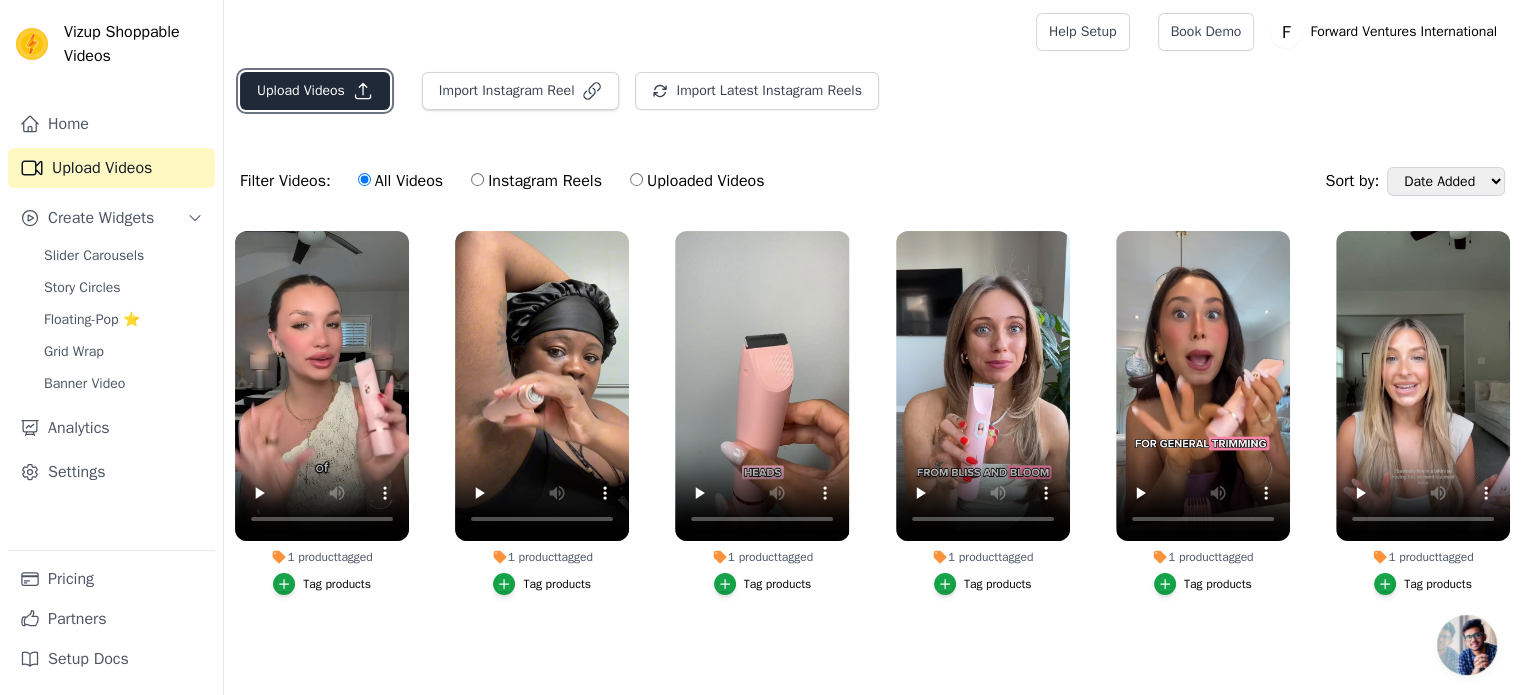 click 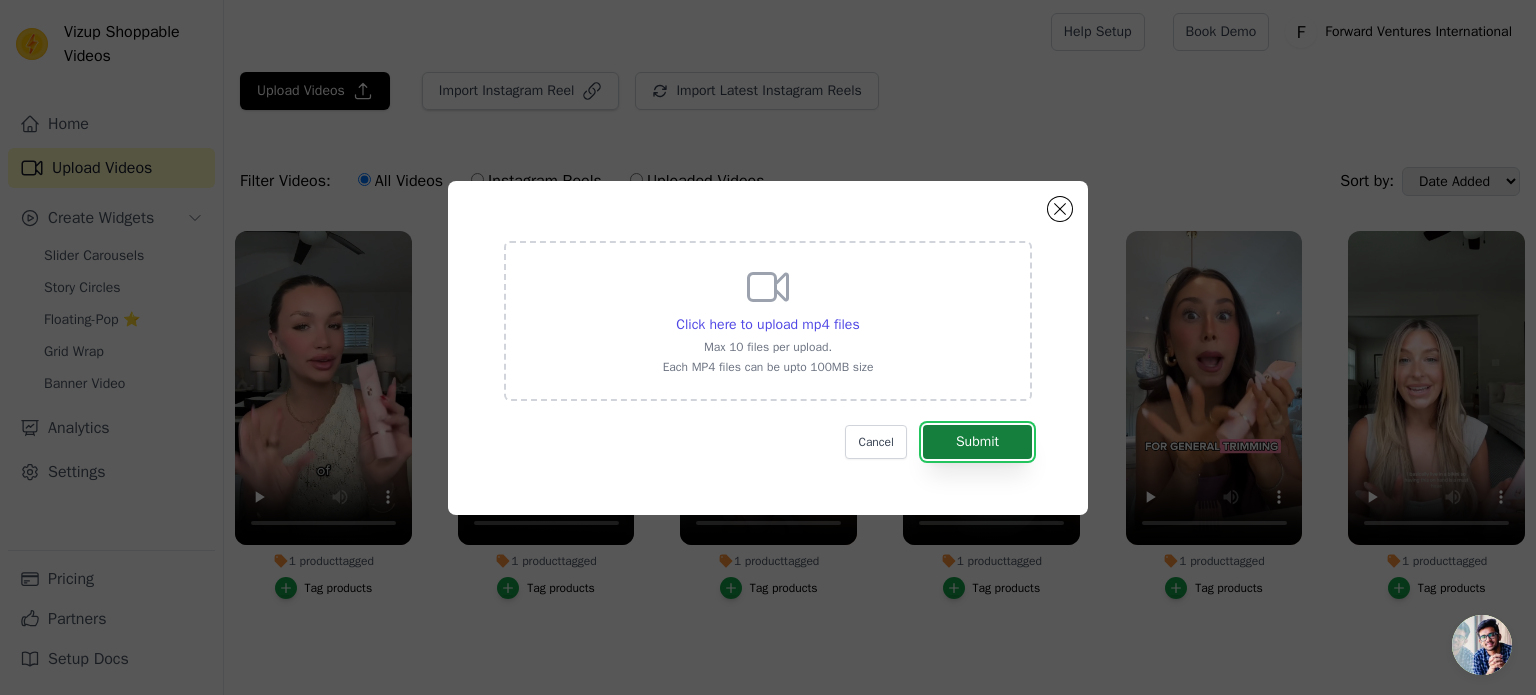 click on "Submit" at bounding box center [977, 442] 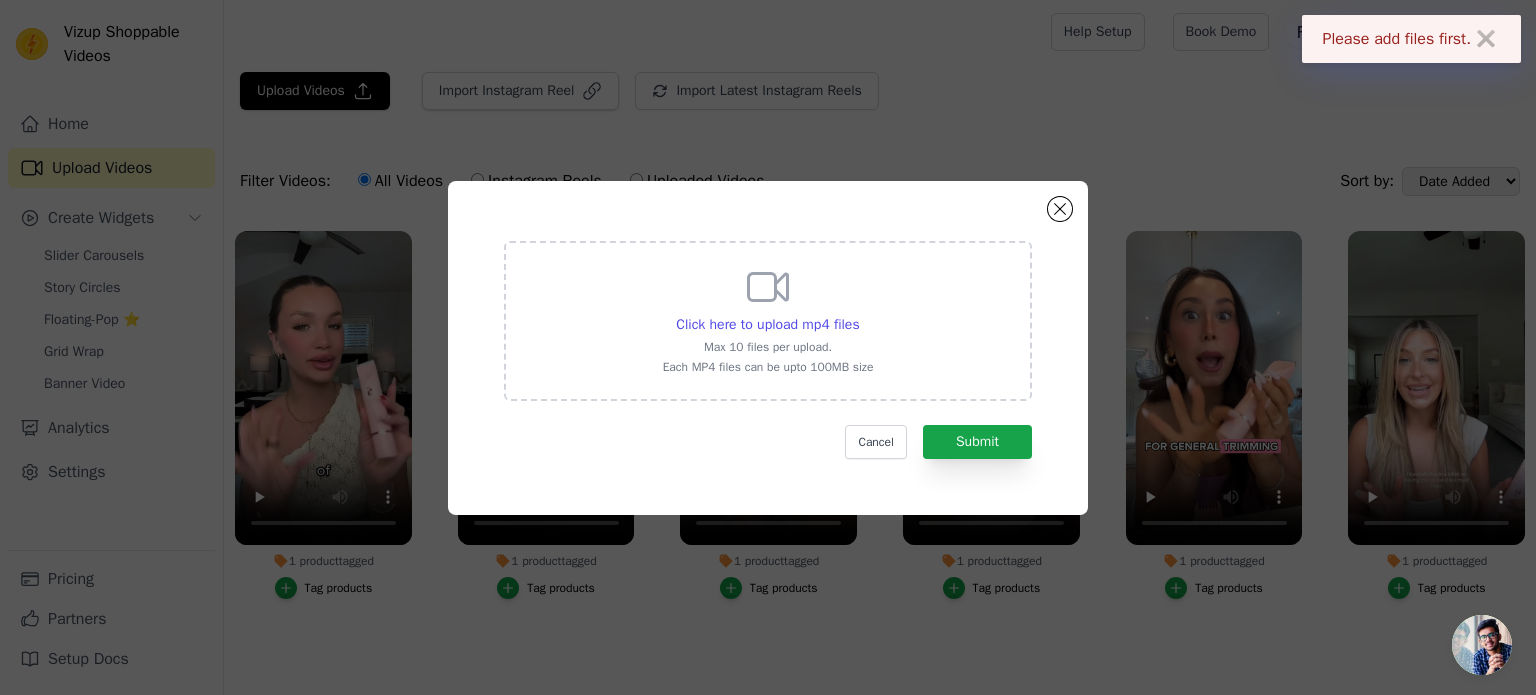 click on "Max 10 files per upload." at bounding box center [768, 347] 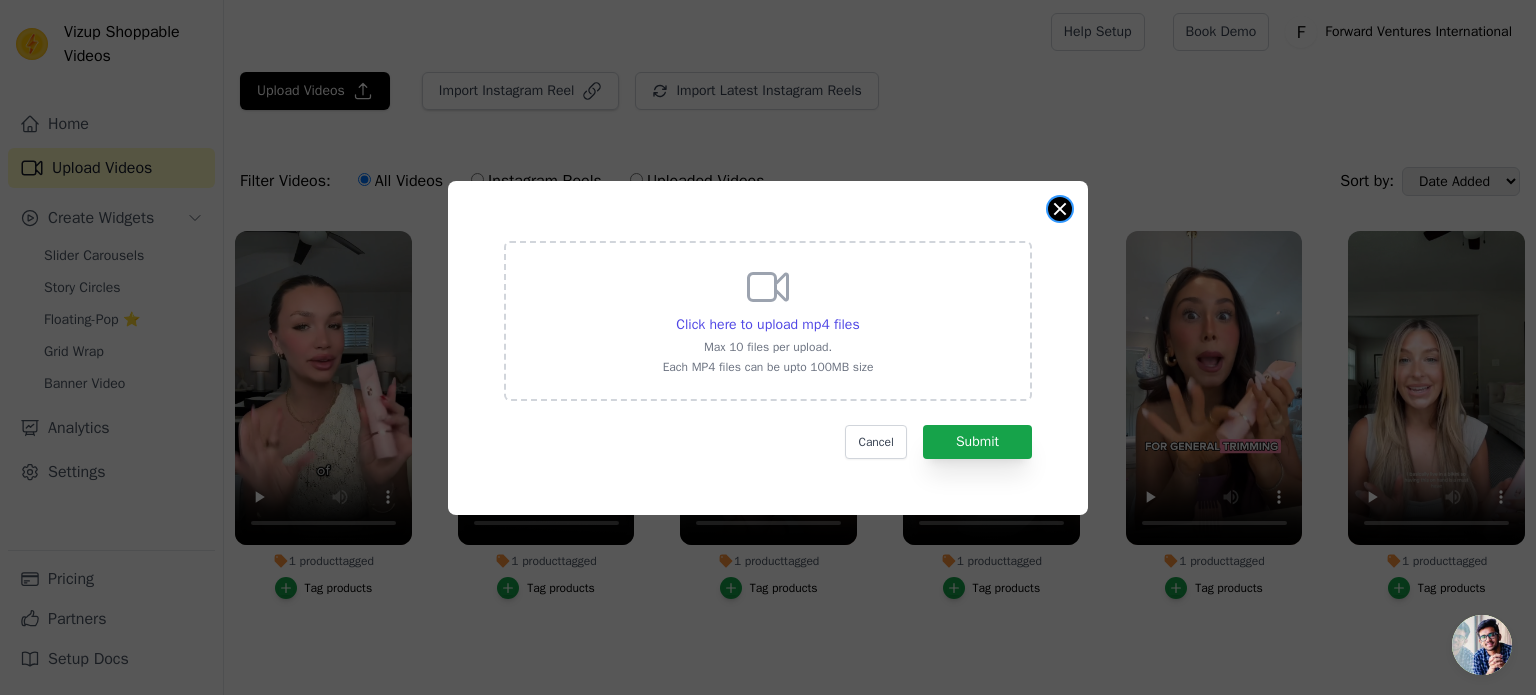 click at bounding box center [1060, 209] 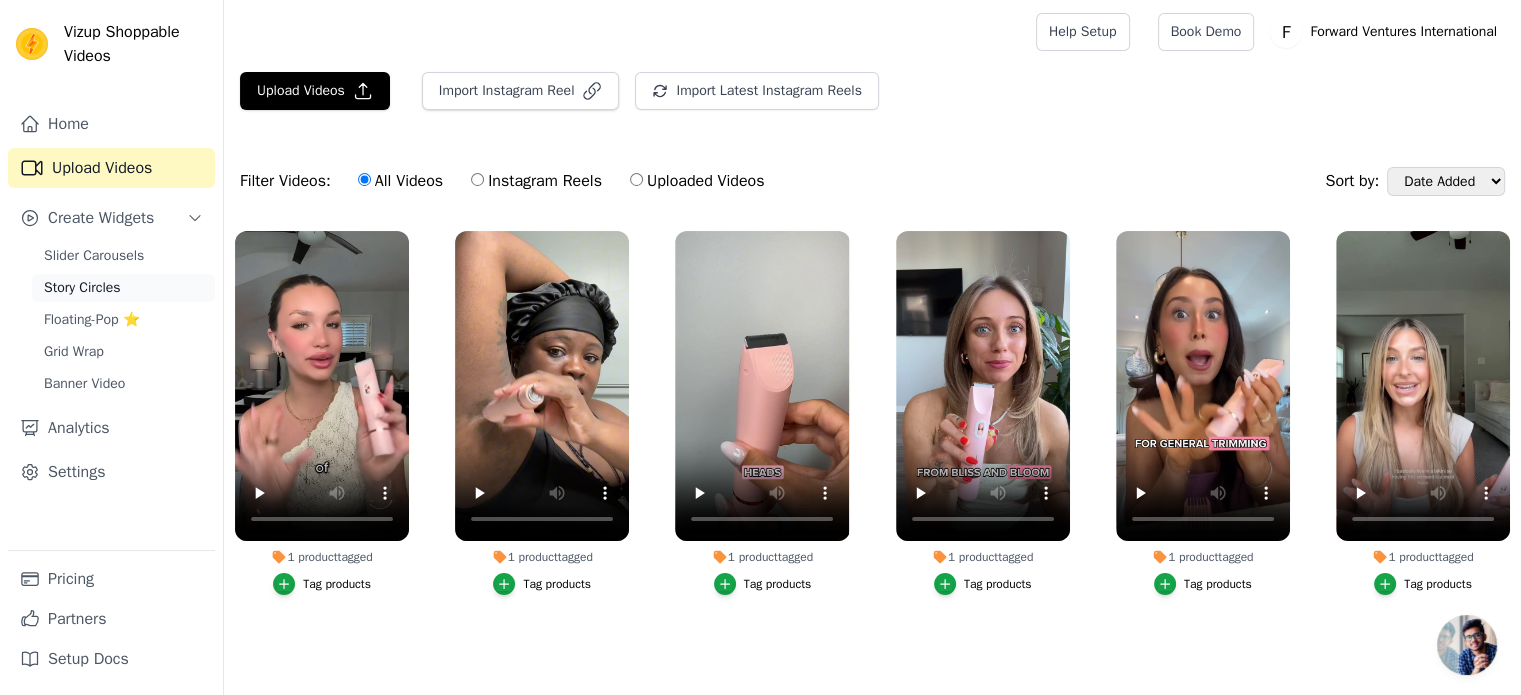 click on "Story Circles" at bounding box center [82, 288] 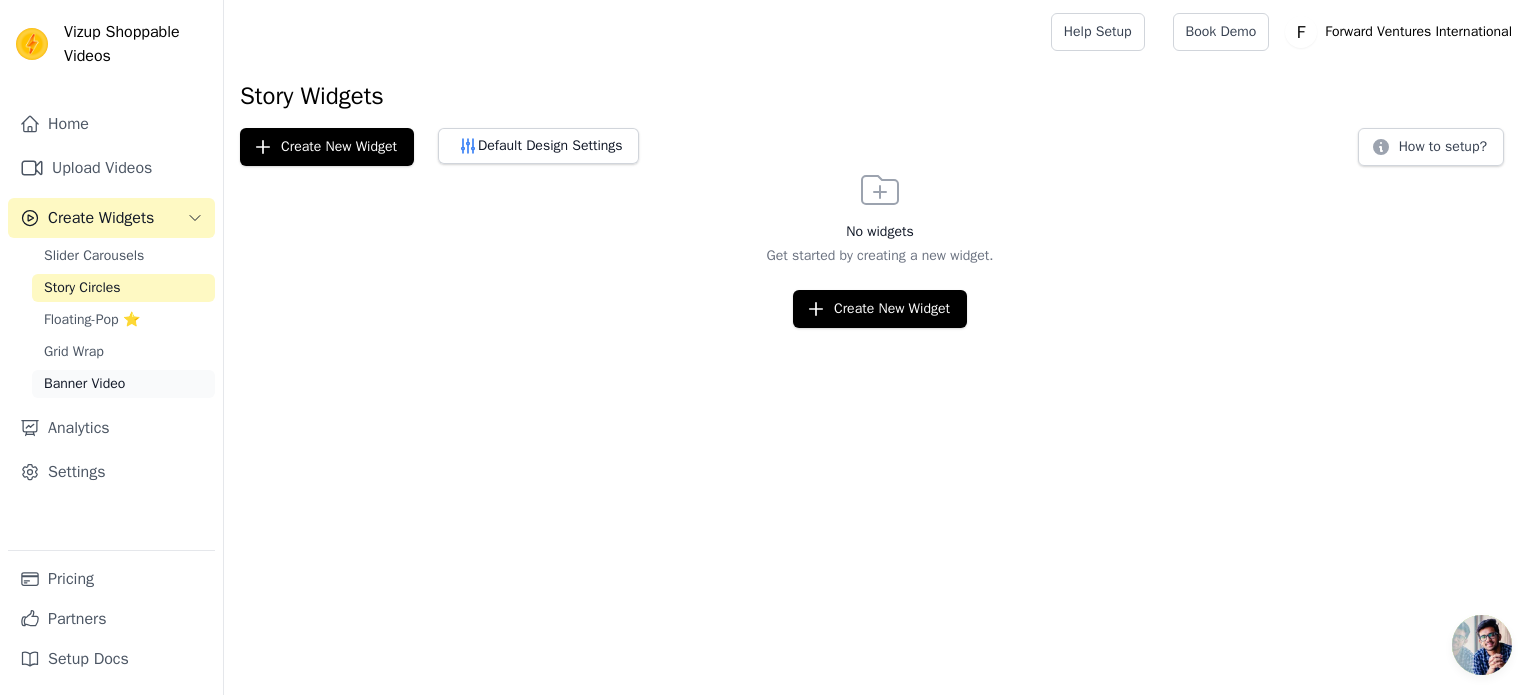 click on "Banner Video" at bounding box center (84, 384) 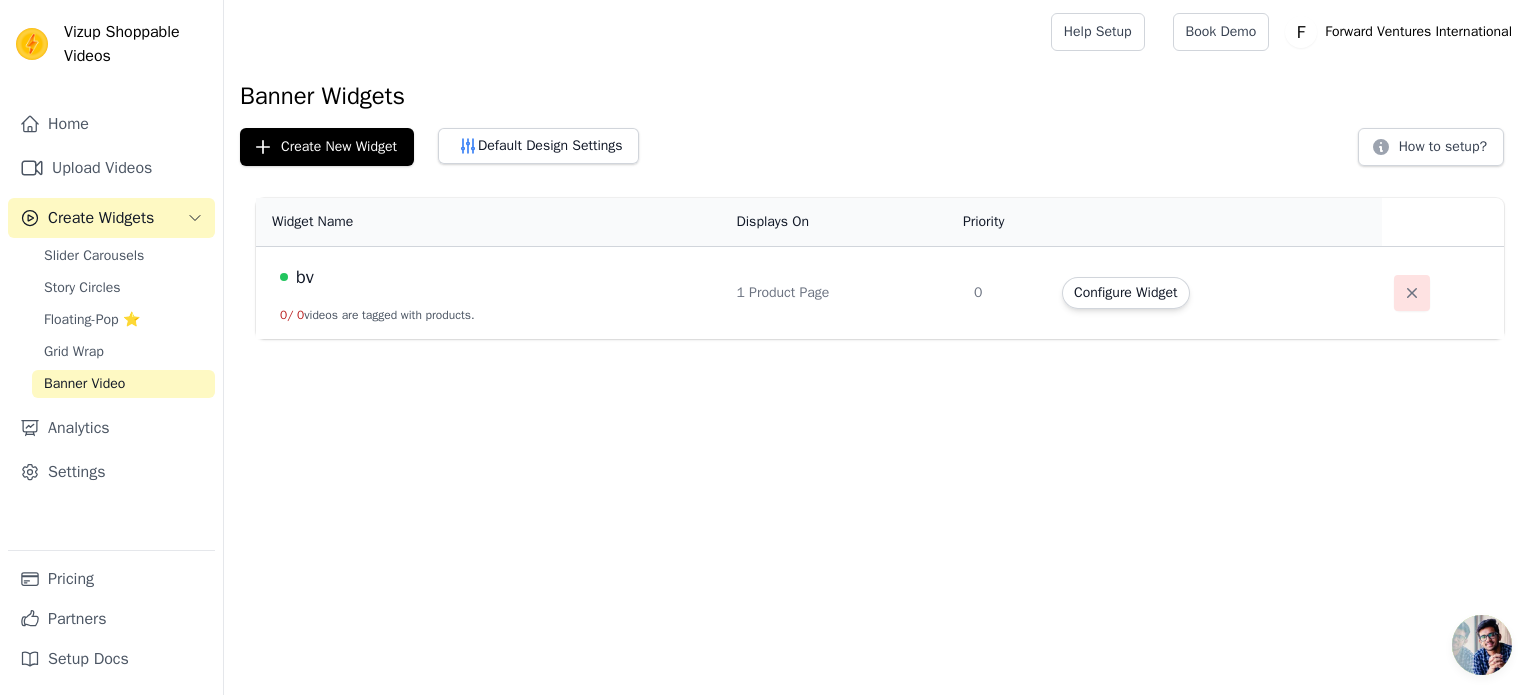 click 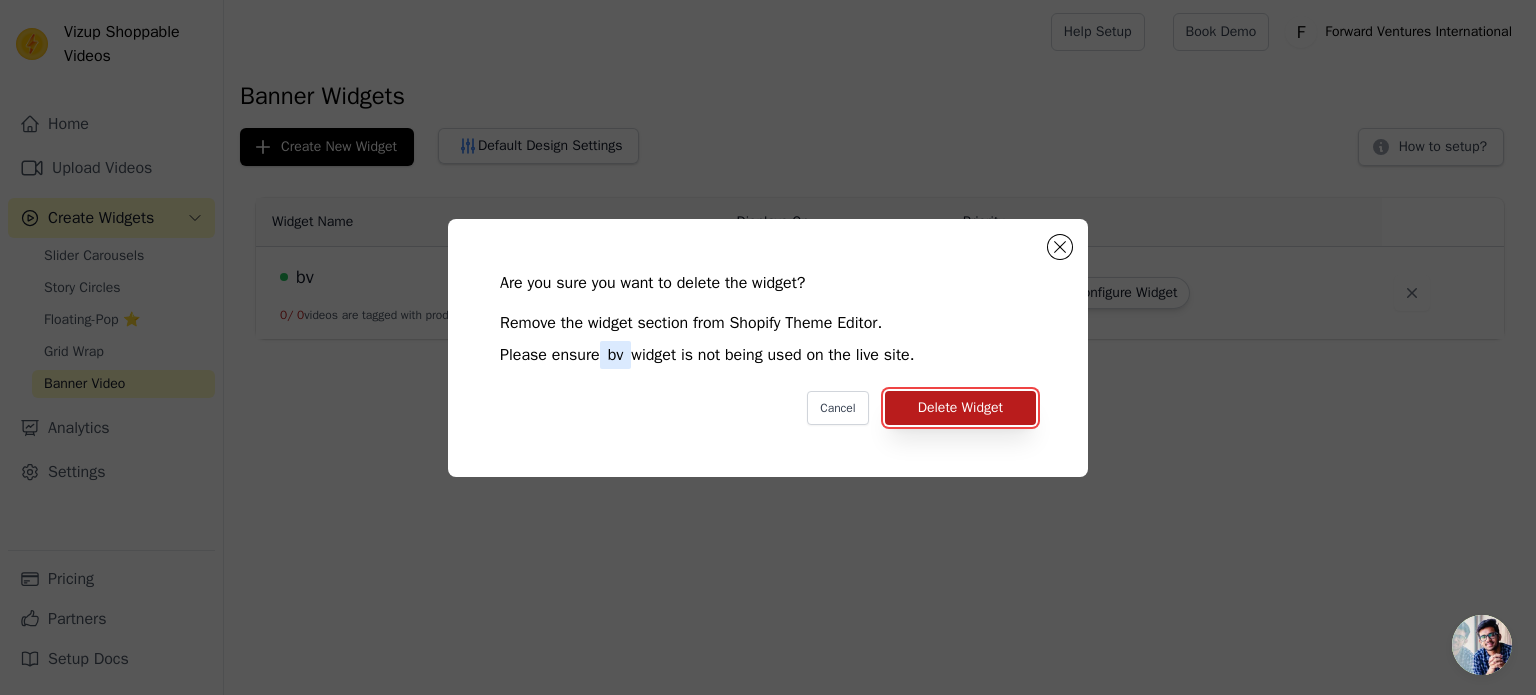 click on "Delete Widget" at bounding box center [960, 408] 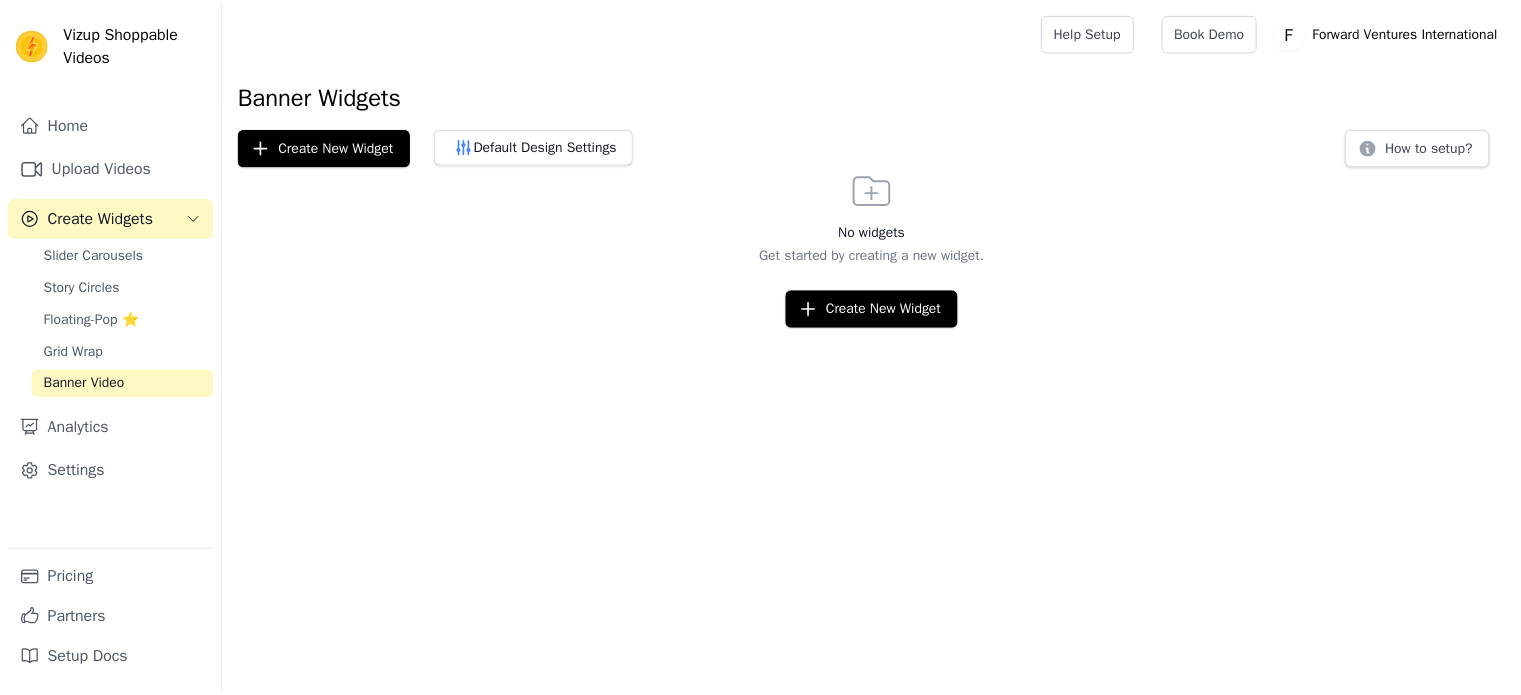 scroll, scrollTop: 0, scrollLeft: 0, axis: both 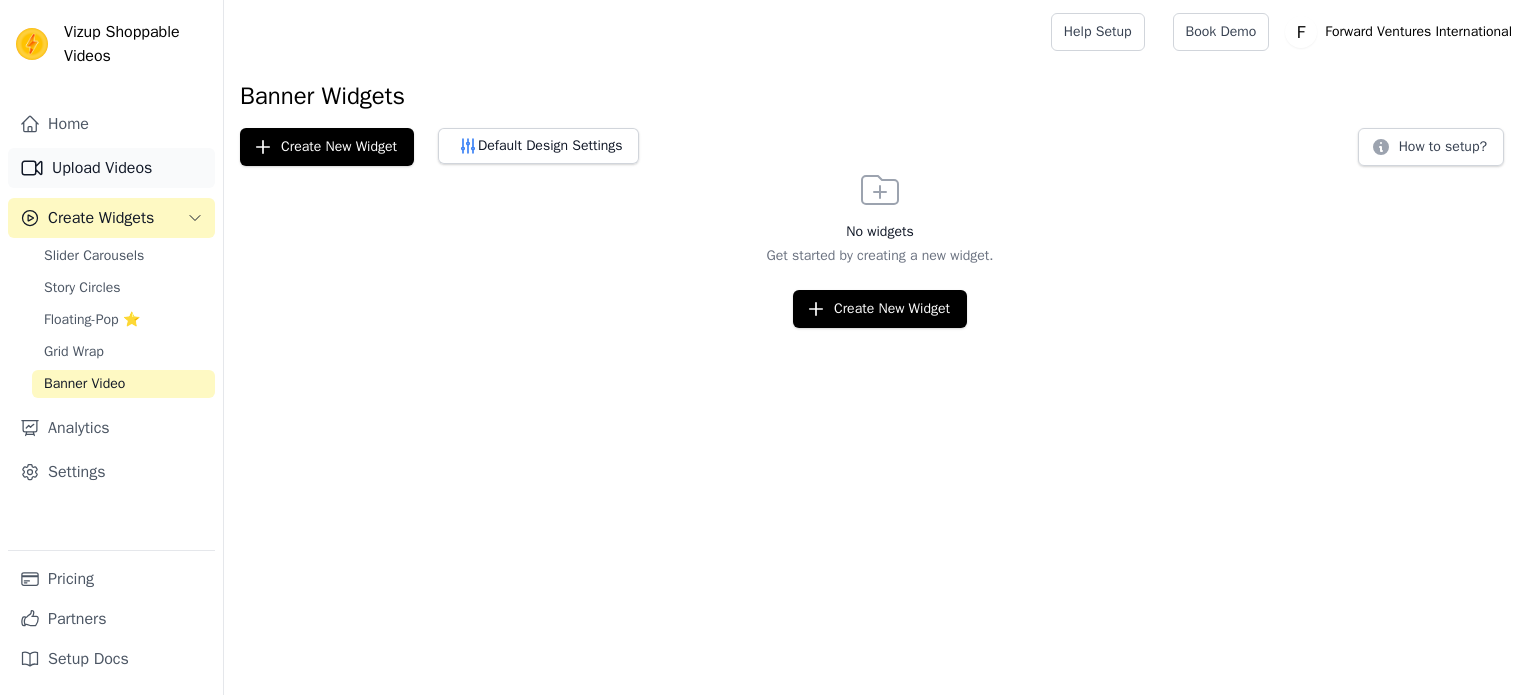 click on "Upload Videos" at bounding box center (111, 168) 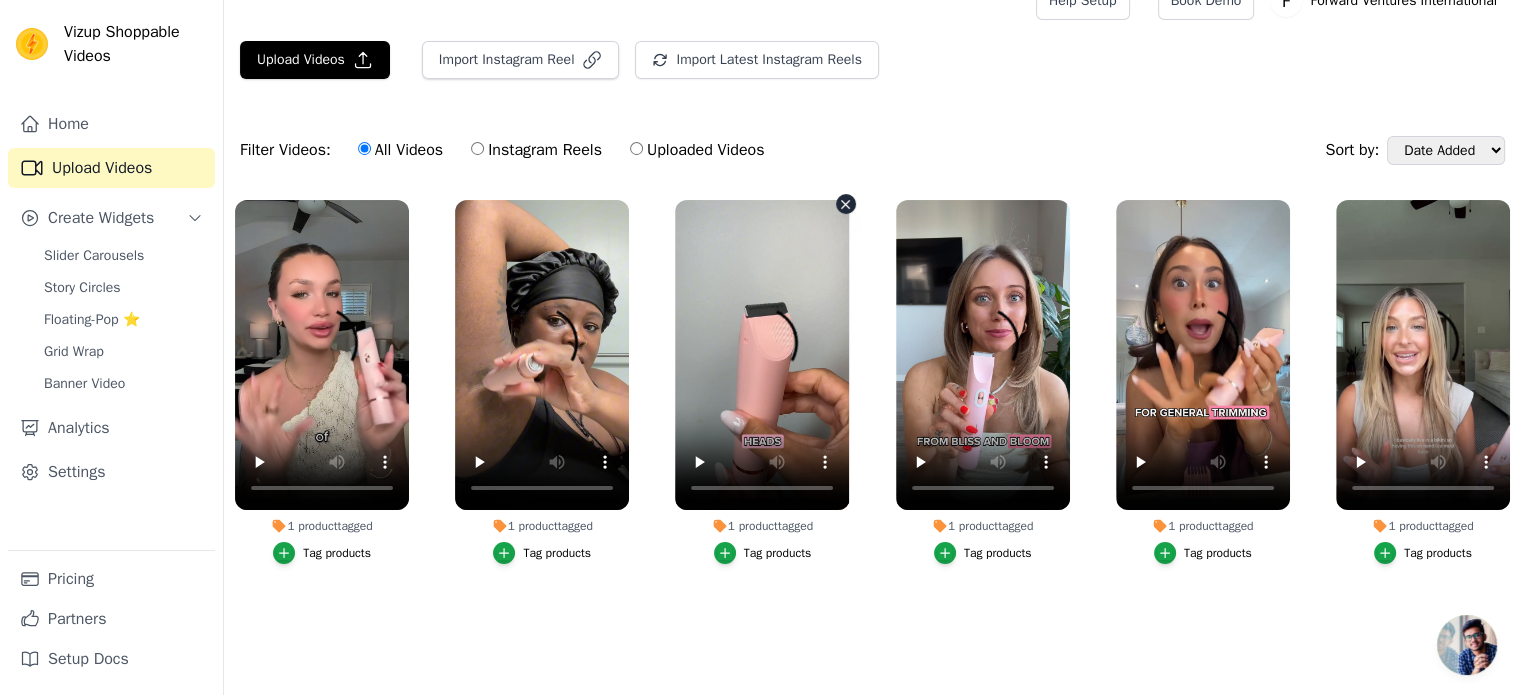 scroll, scrollTop: 0, scrollLeft: 0, axis: both 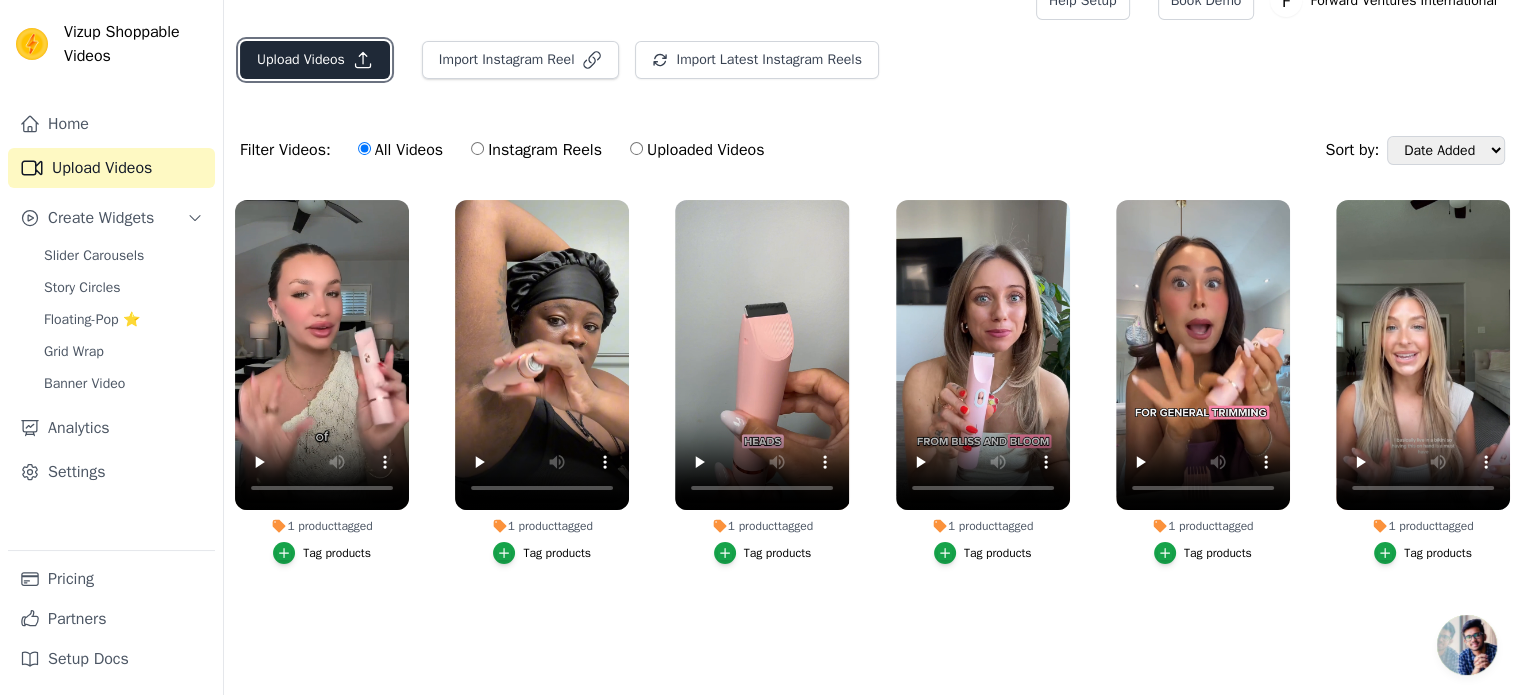 click on "Upload Videos" at bounding box center (315, 60) 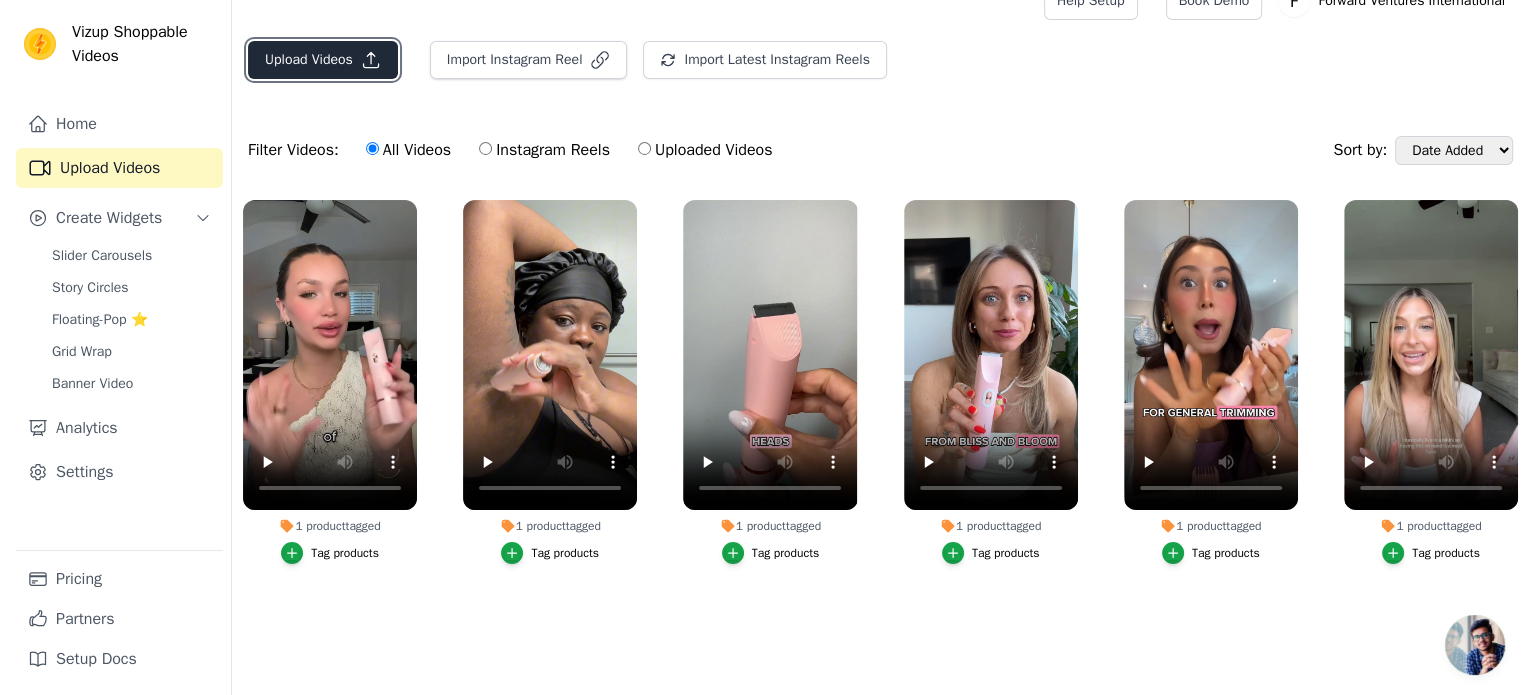 scroll, scrollTop: 0, scrollLeft: 0, axis: both 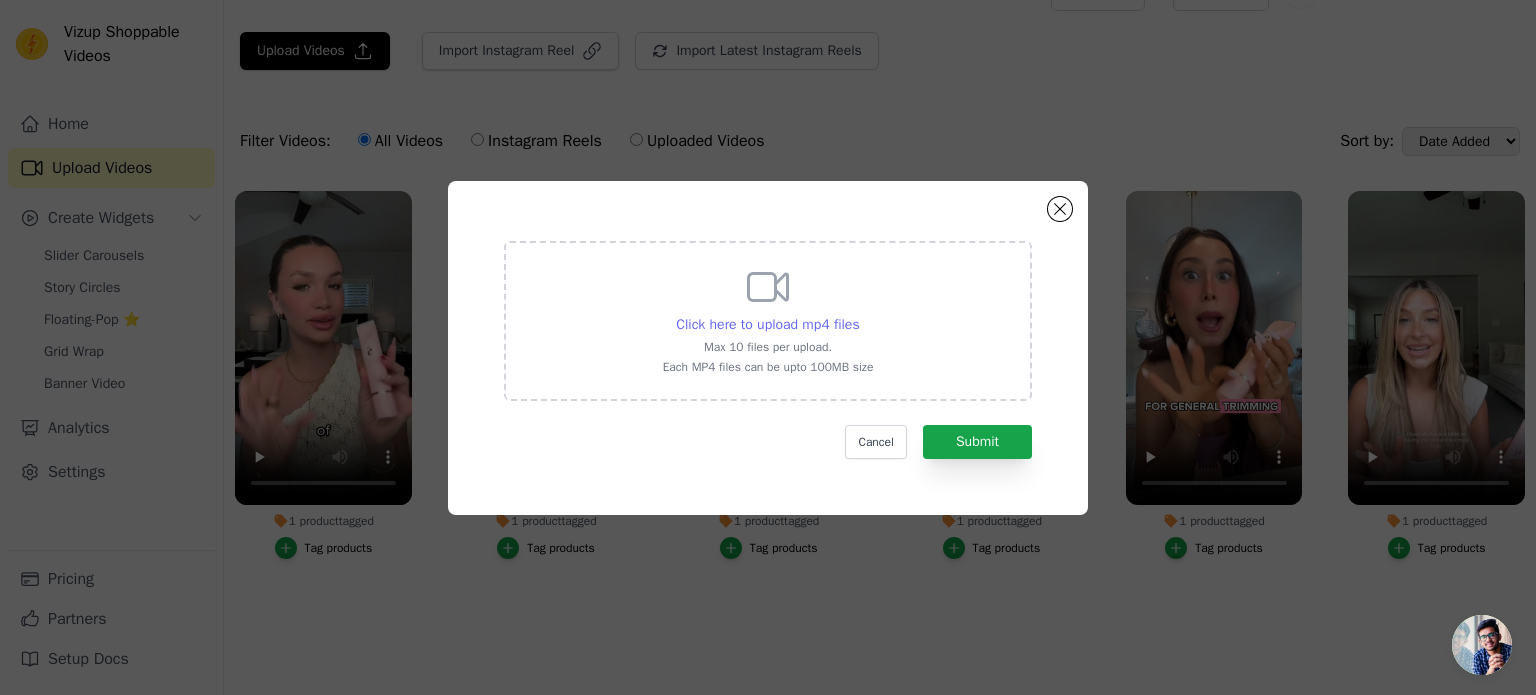 click on "Click here to upload mp4 files" at bounding box center [767, 324] 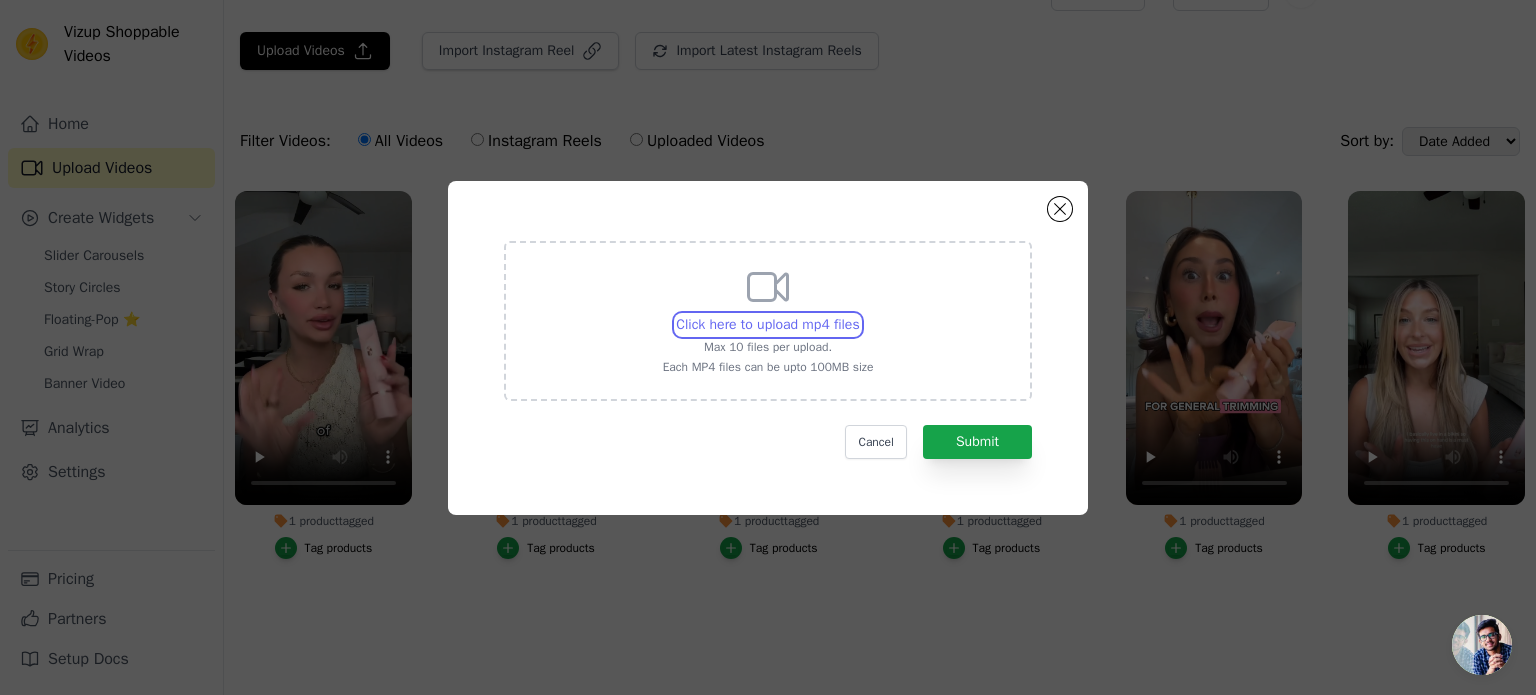 click on "Click here to upload mp4 files     Max 10 files per upload.   Each MP4 files can be upto 100MB size" at bounding box center (859, 314) 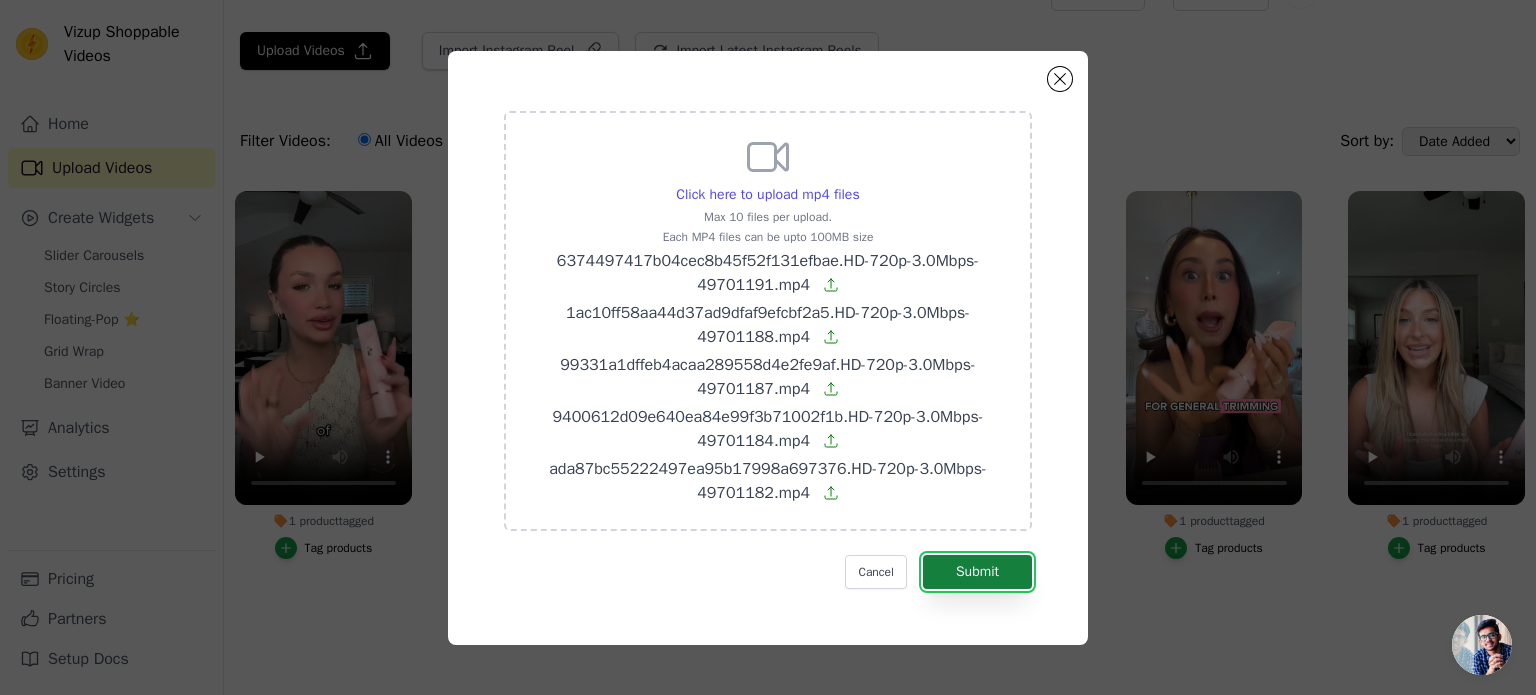 click on "Submit" at bounding box center (977, 572) 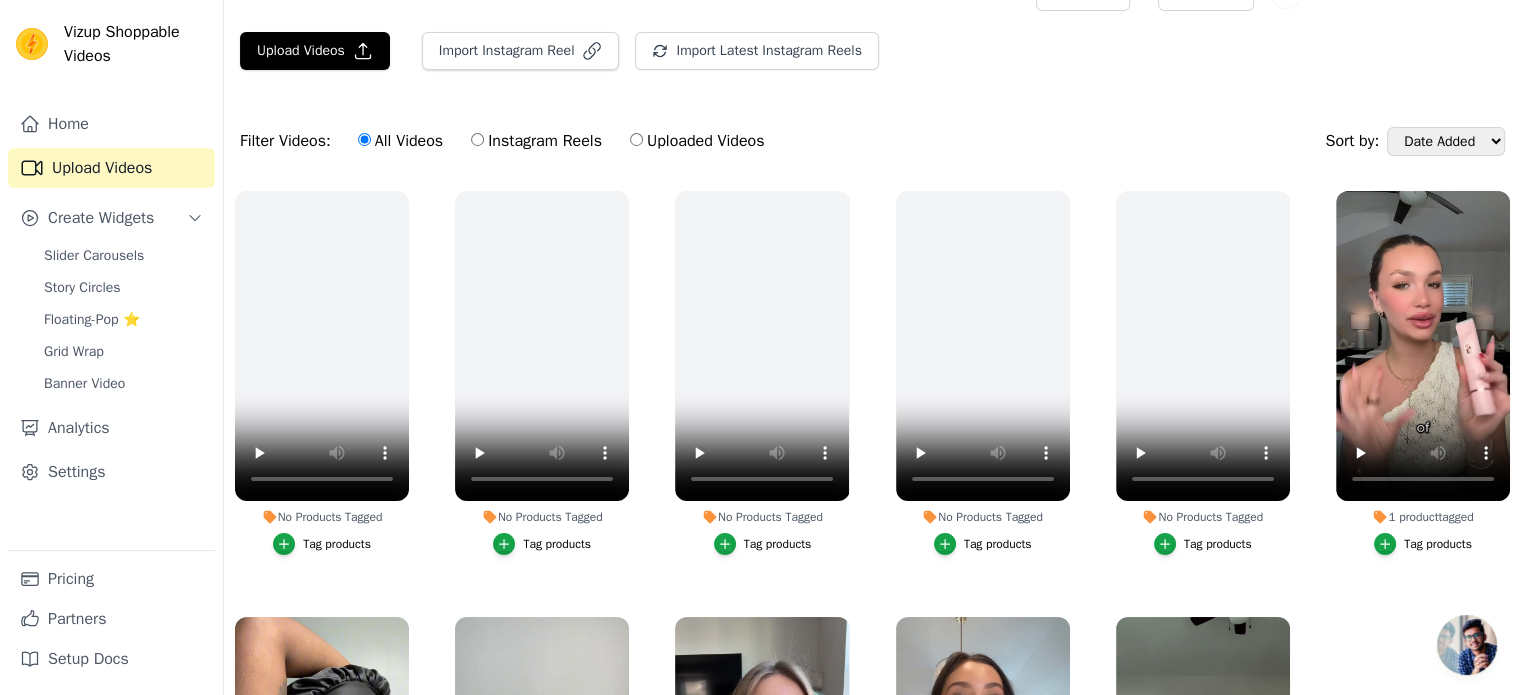 scroll, scrollTop: 40, scrollLeft: 0, axis: vertical 